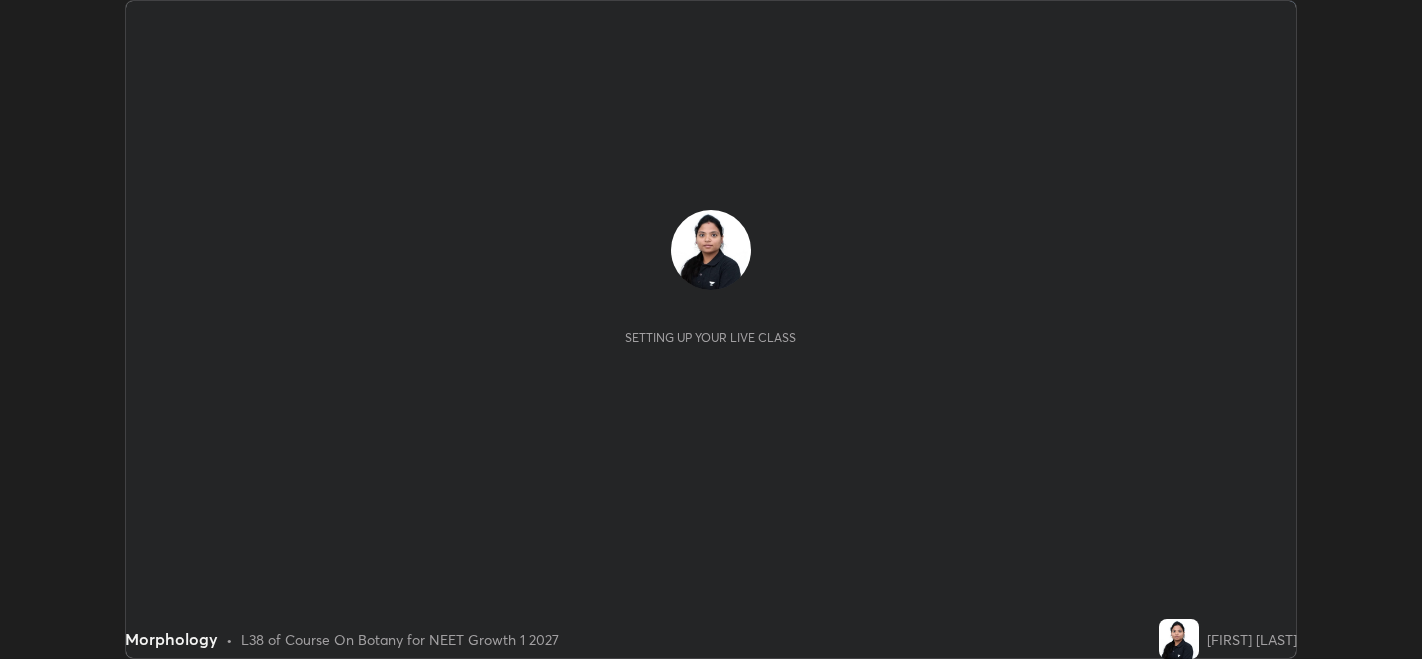 scroll, scrollTop: 0, scrollLeft: 0, axis: both 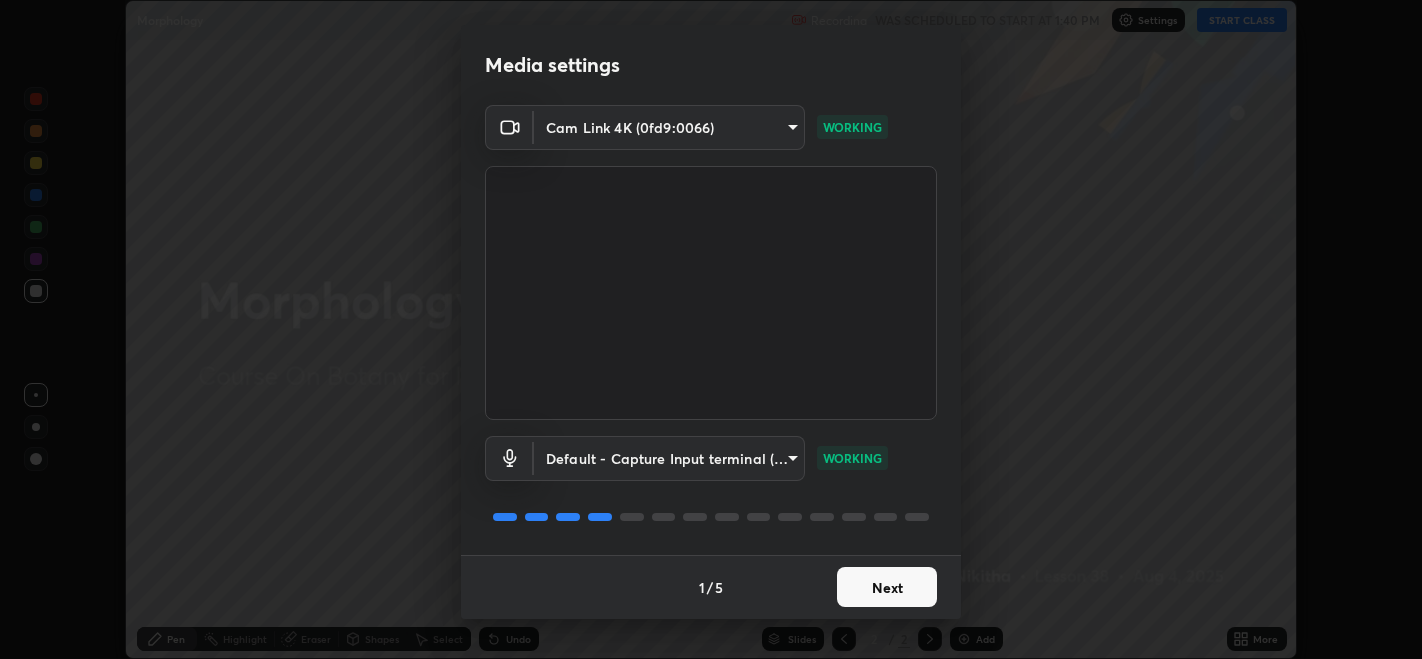 click on "Next" at bounding box center [887, 587] 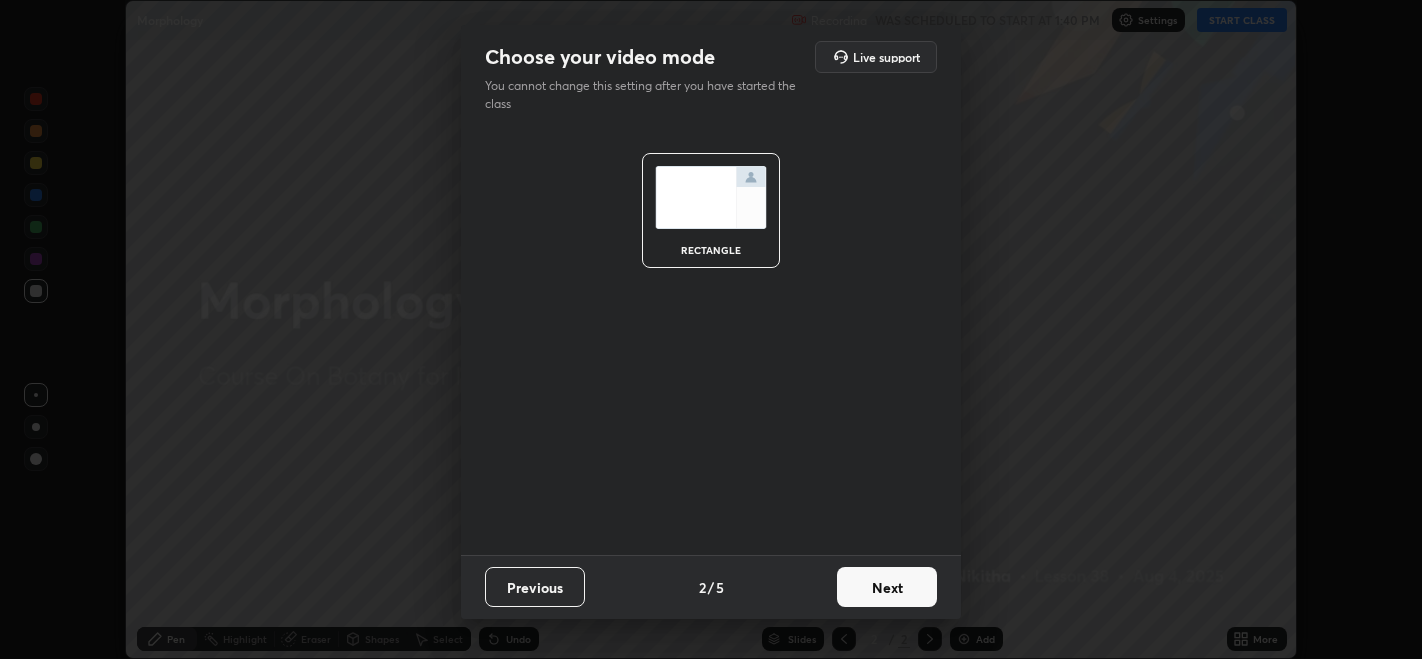 click on "Next" at bounding box center [887, 587] 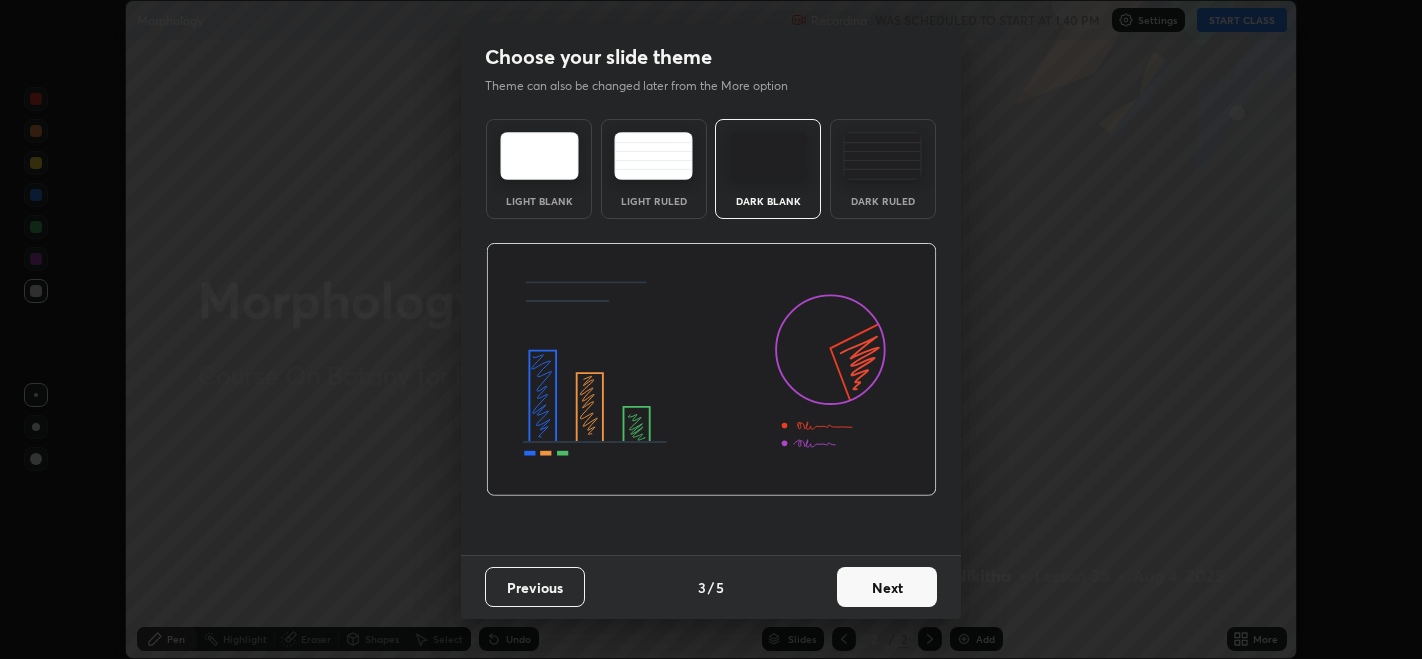 click on "Next" at bounding box center (887, 587) 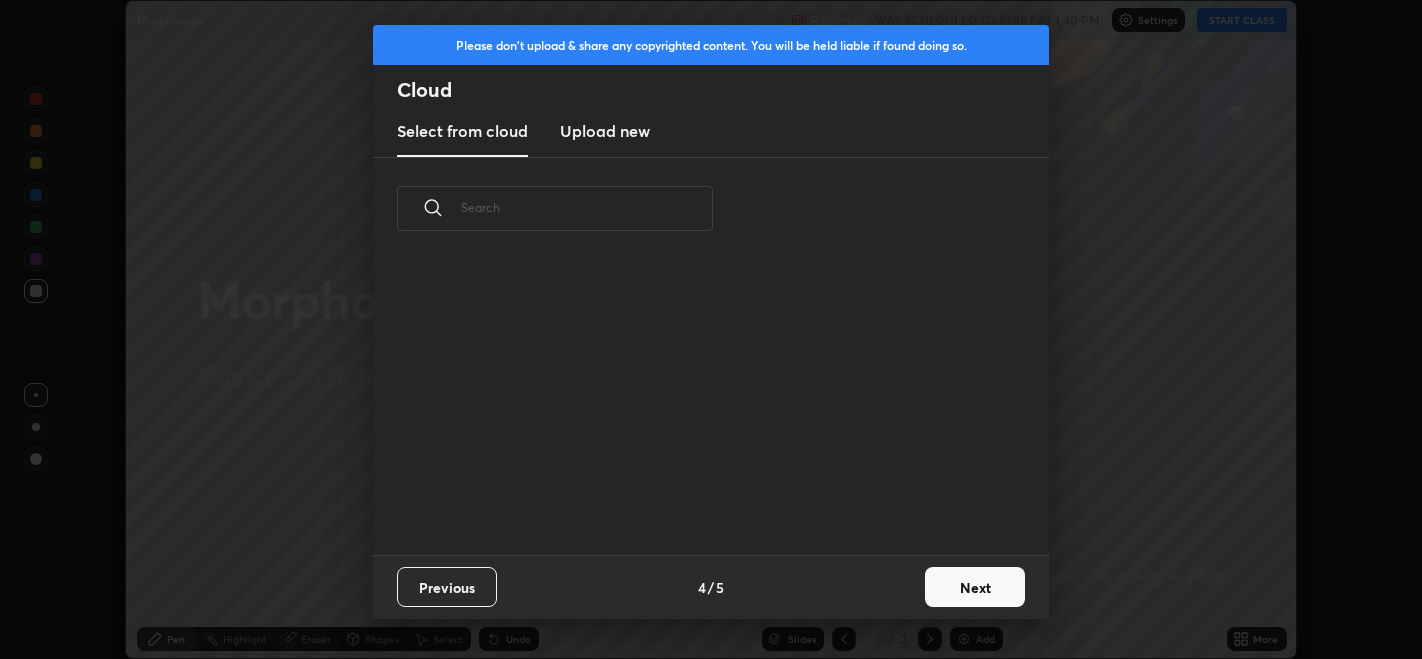 click on "Next" at bounding box center (975, 587) 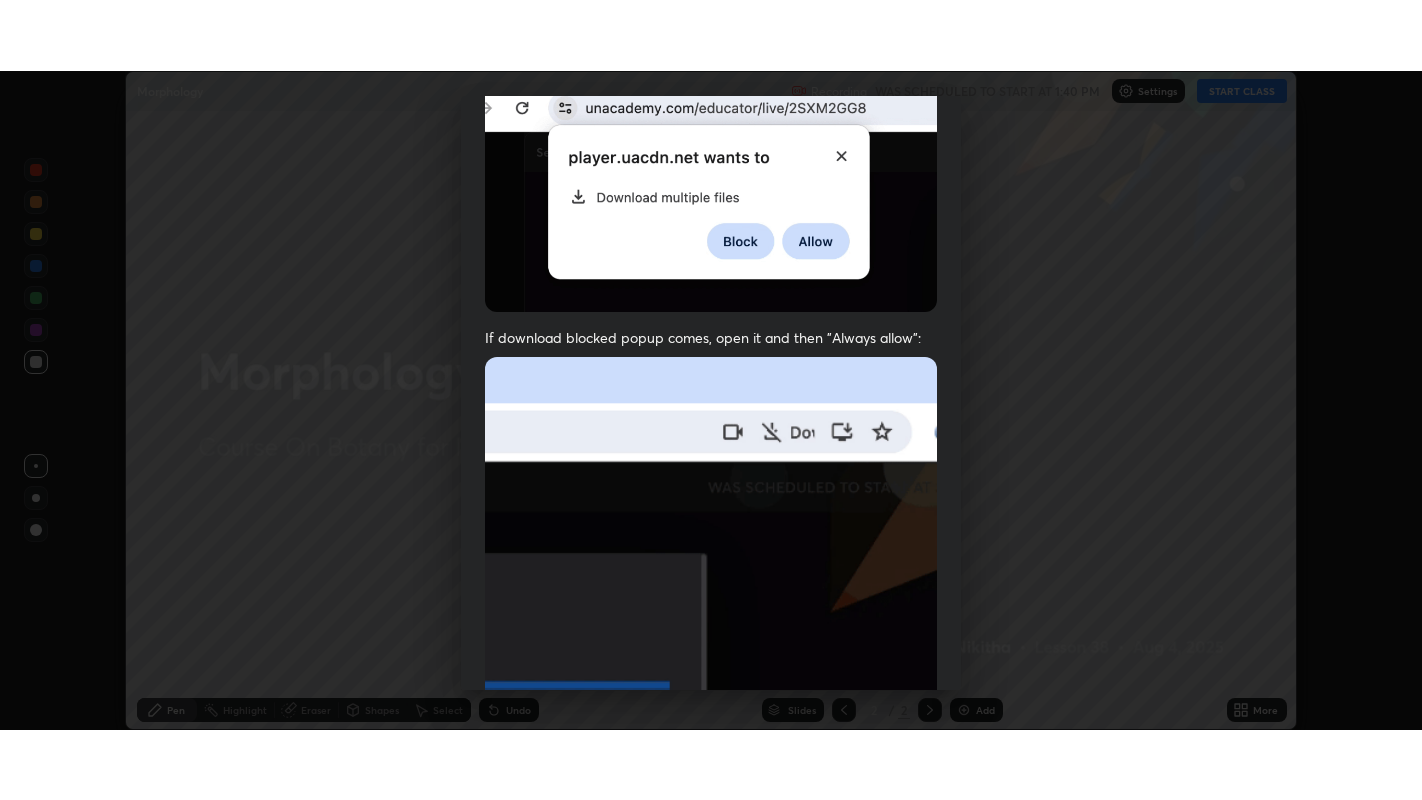 scroll, scrollTop: 405, scrollLeft: 0, axis: vertical 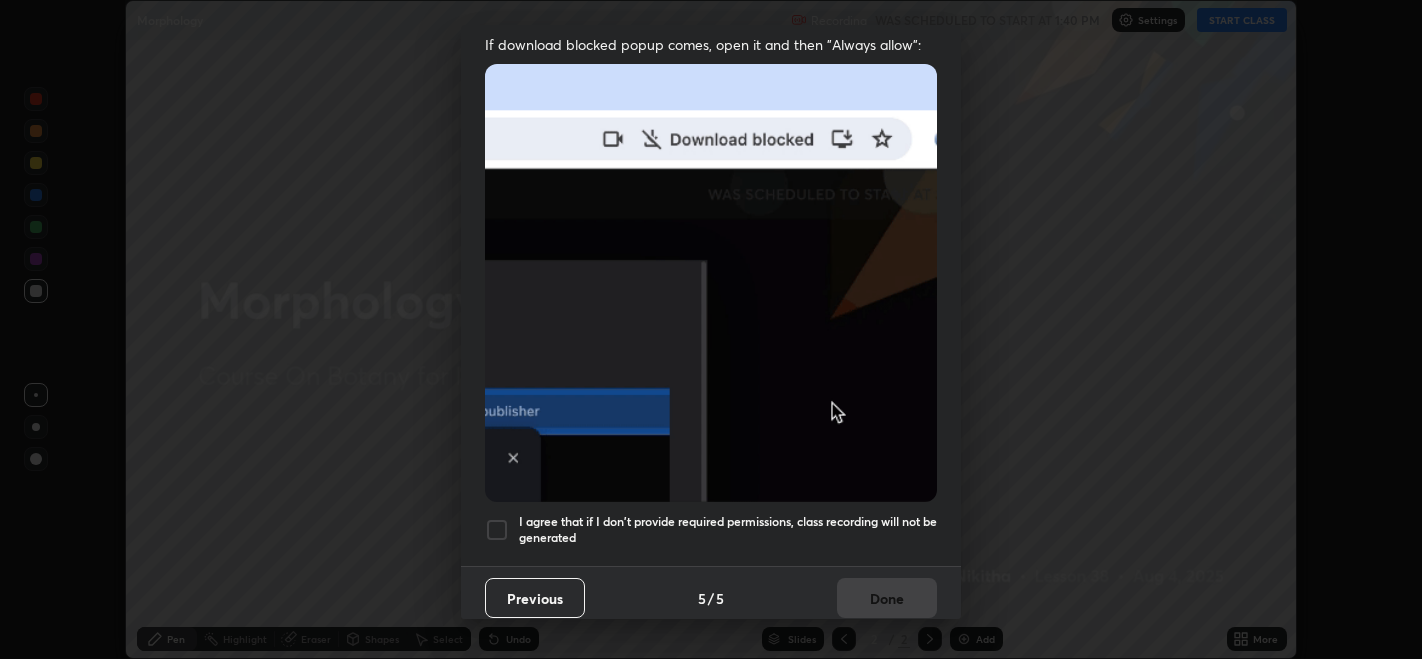 click at bounding box center [497, 530] 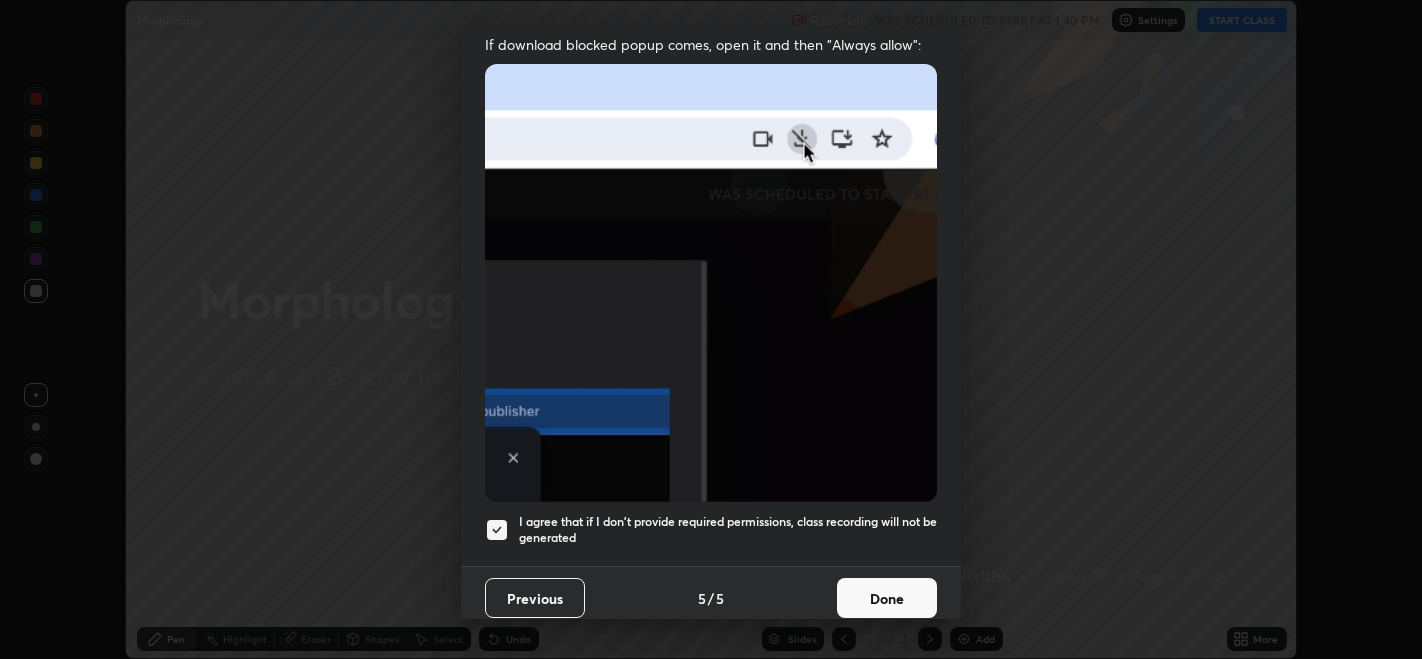 click on "Done" at bounding box center [887, 598] 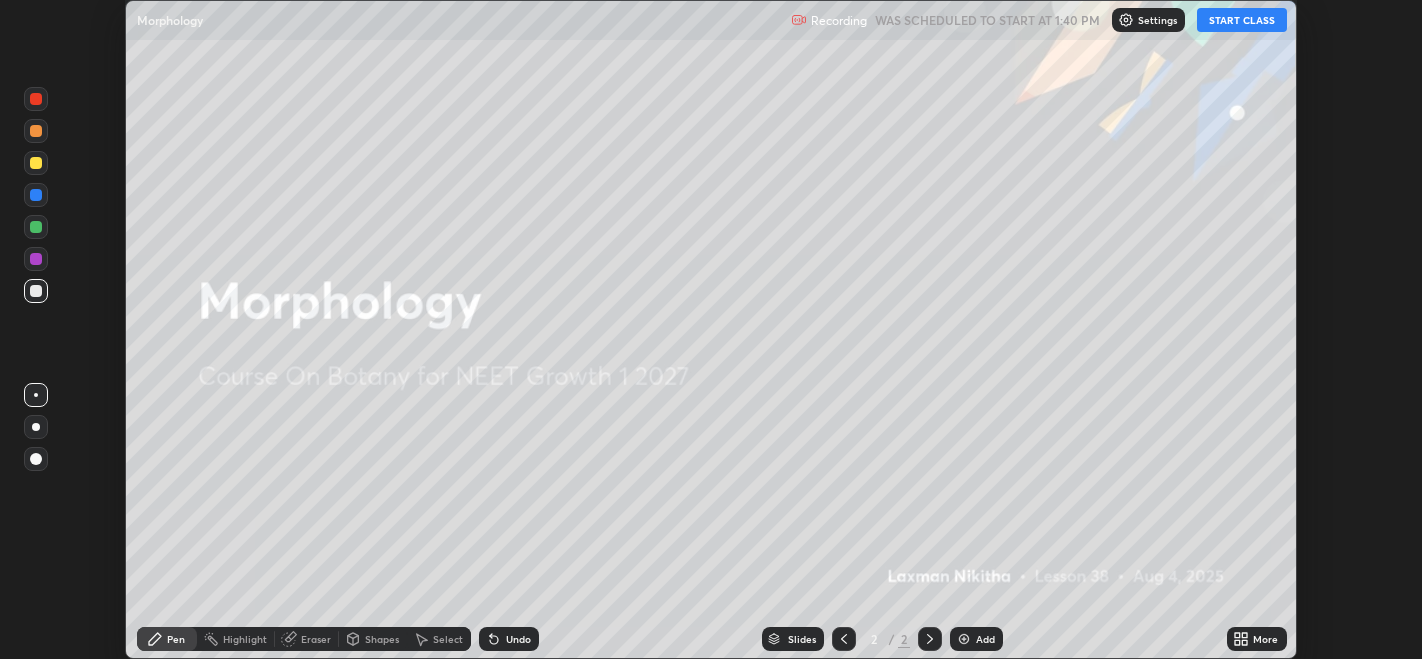 click on "START CLASS" at bounding box center [1242, 20] 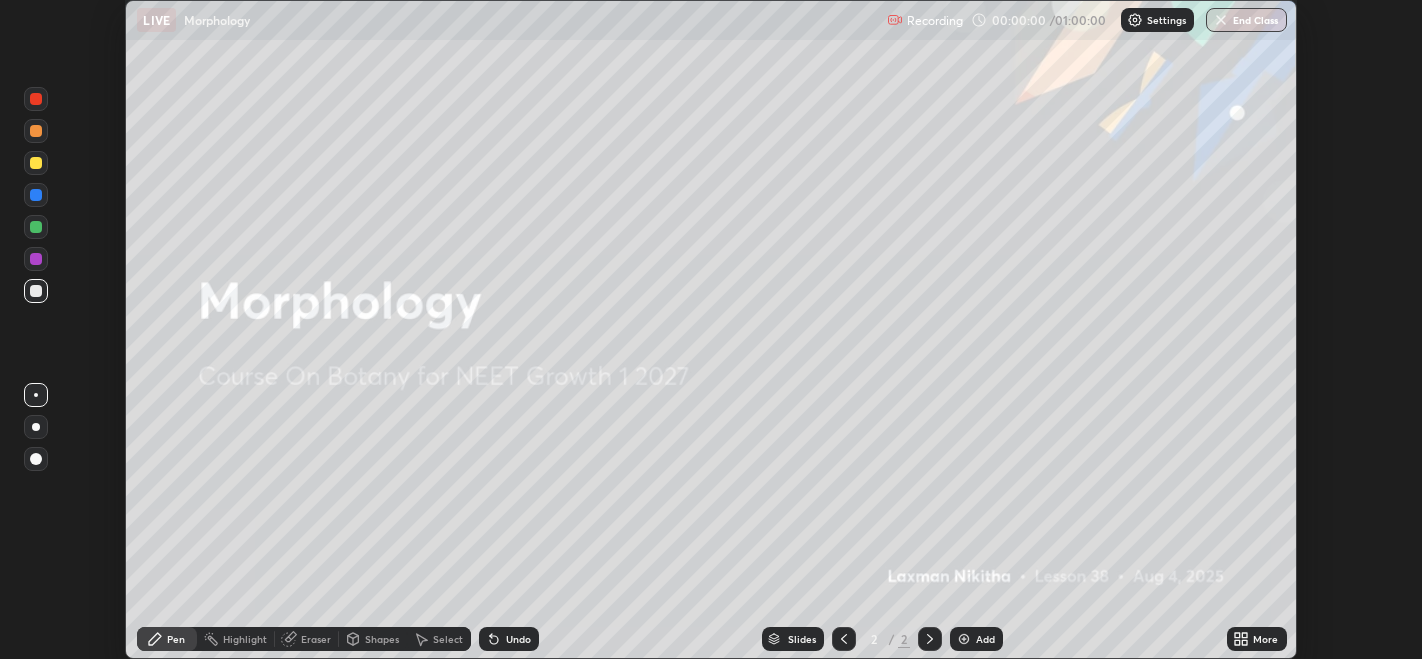 click on "More" at bounding box center [1265, 639] 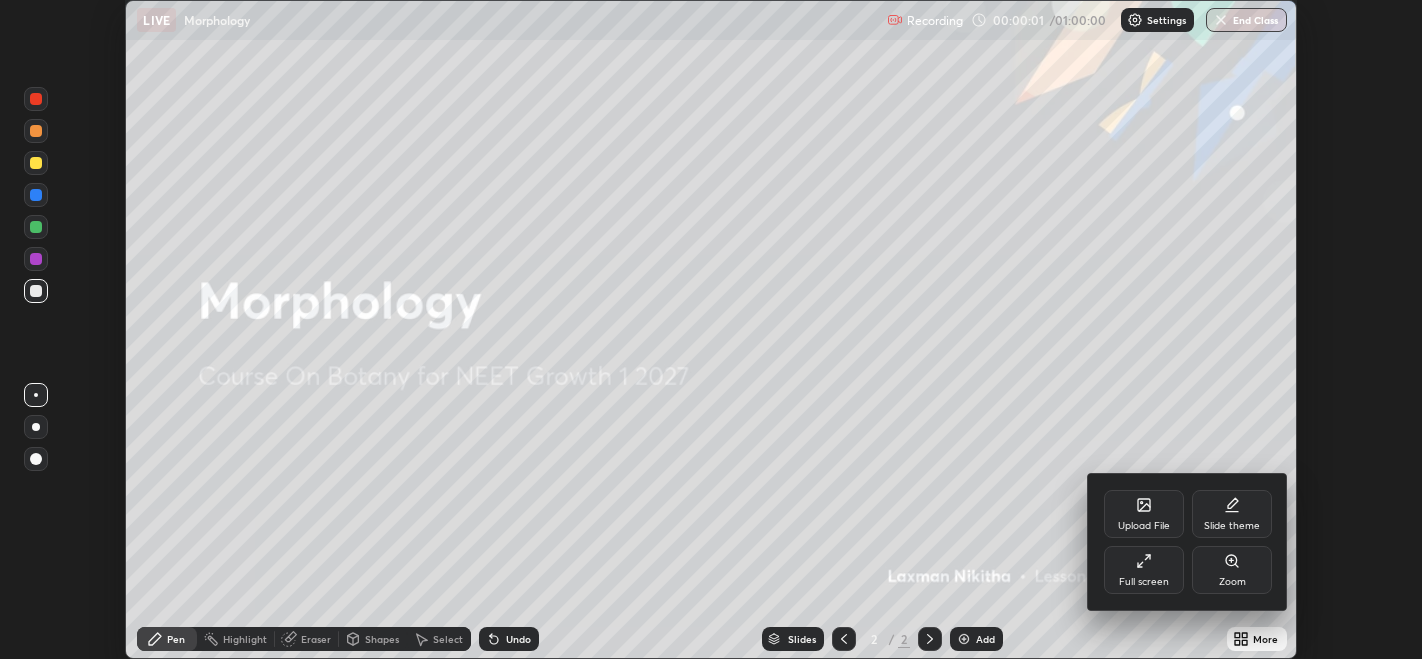 click on "Full screen" at bounding box center (1144, 582) 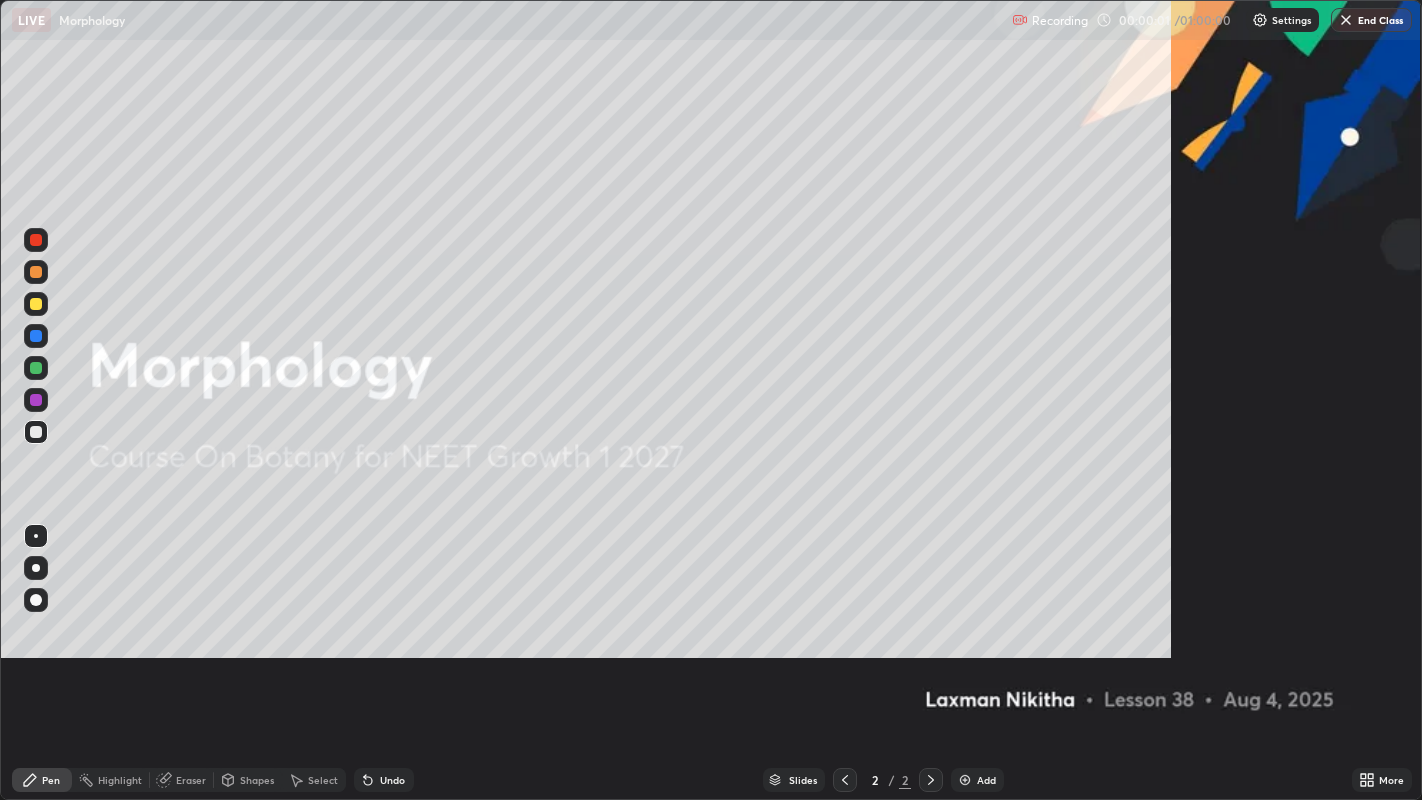 scroll, scrollTop: 99200, scrollLeft: 98577, axis: both 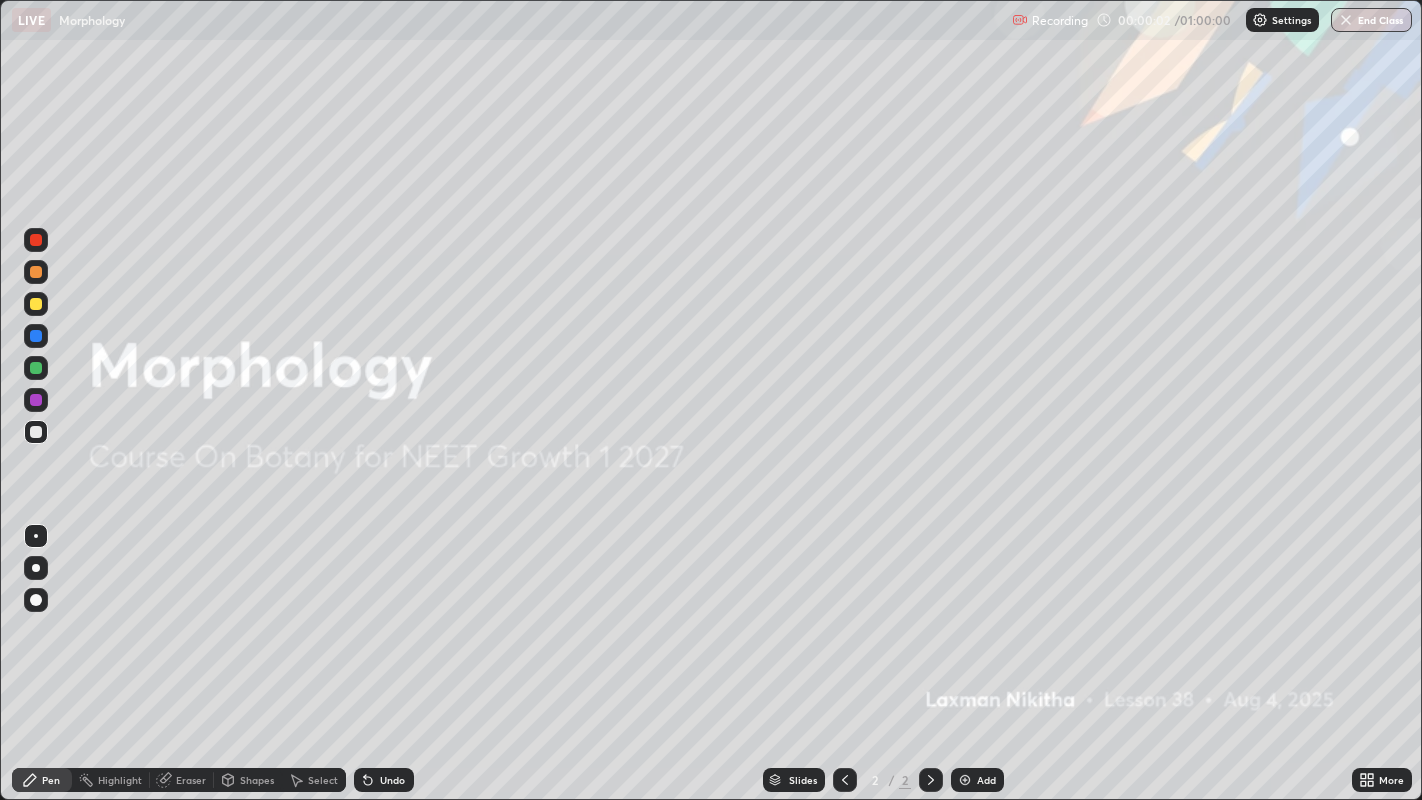 click at bounding box center (965, 780) 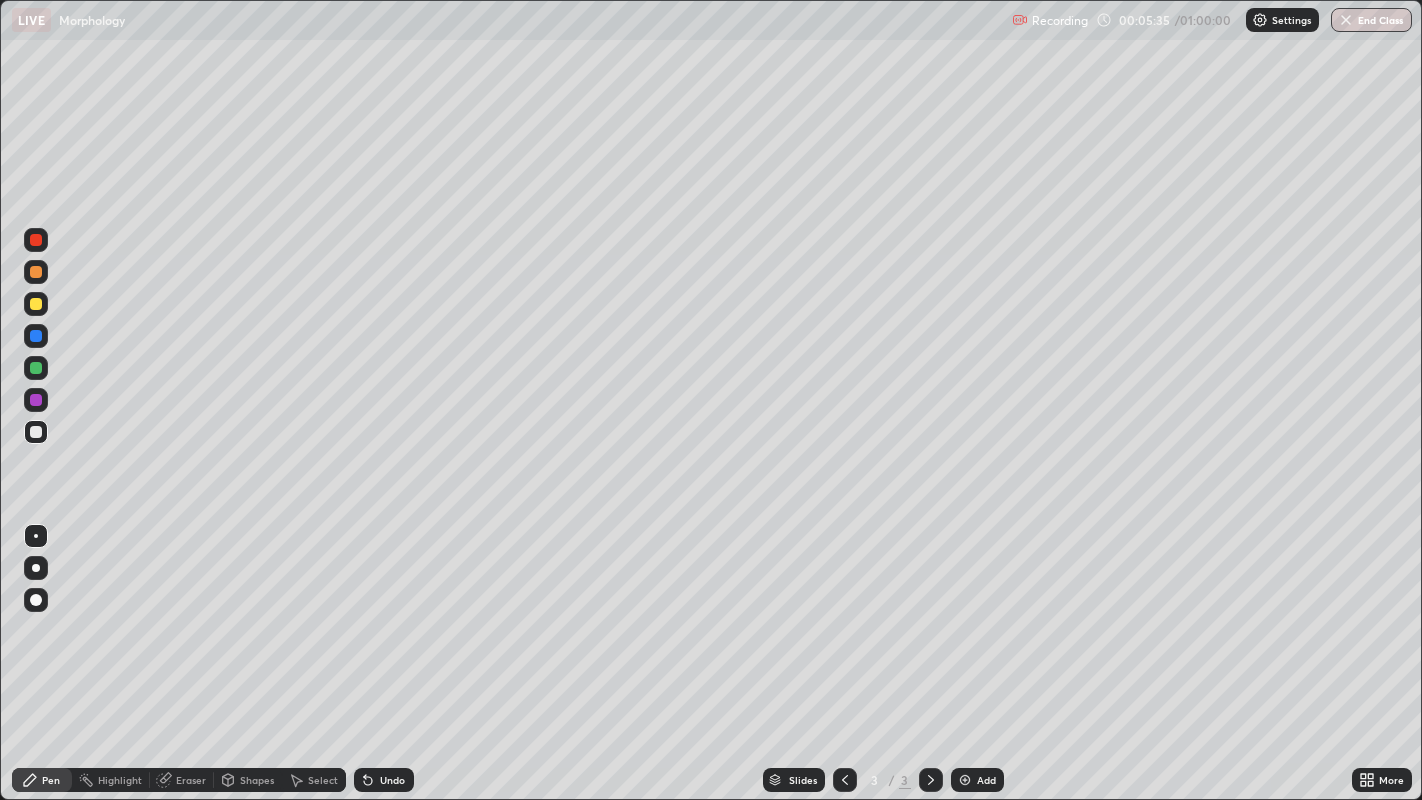 click at bounding box center (36, 304) 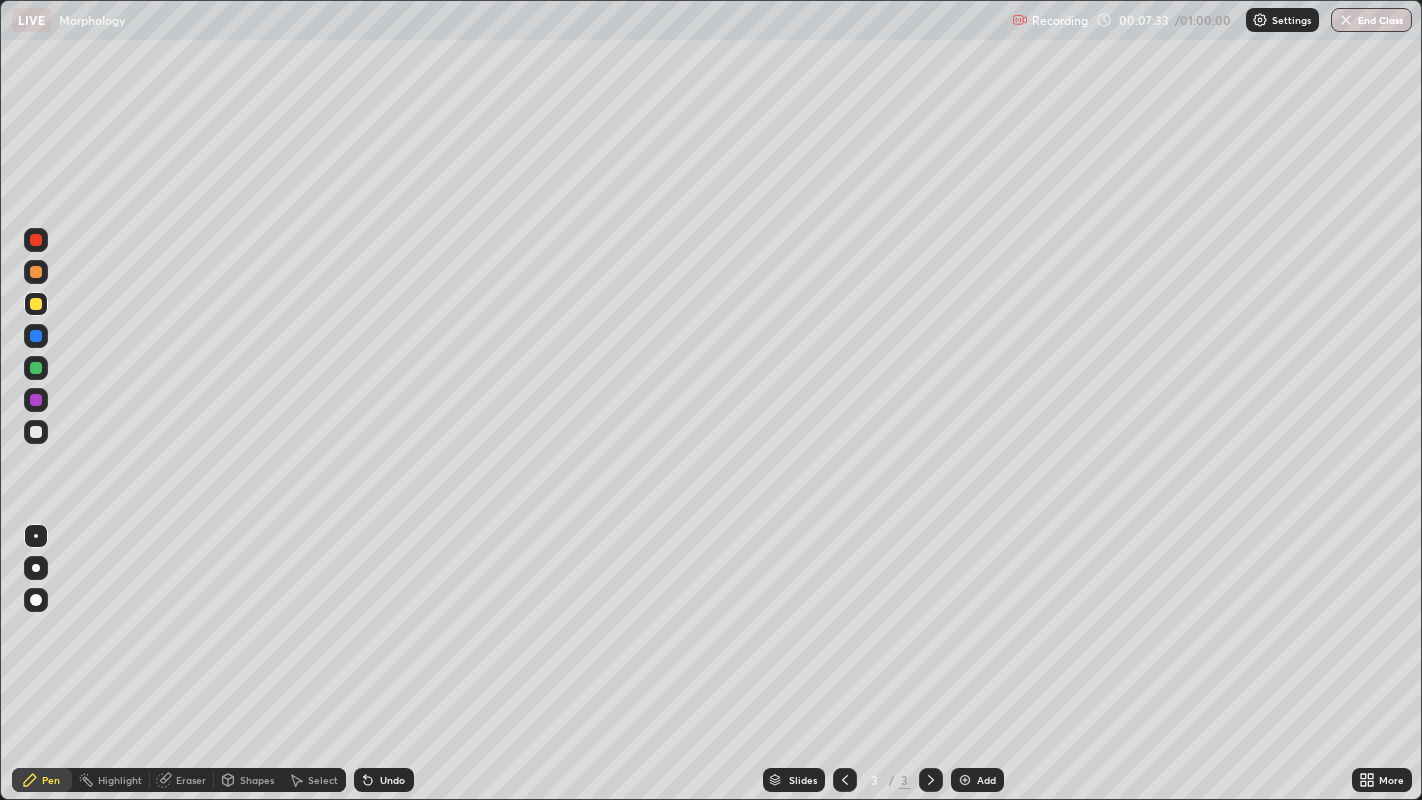 click at bounding box center [36, 432] 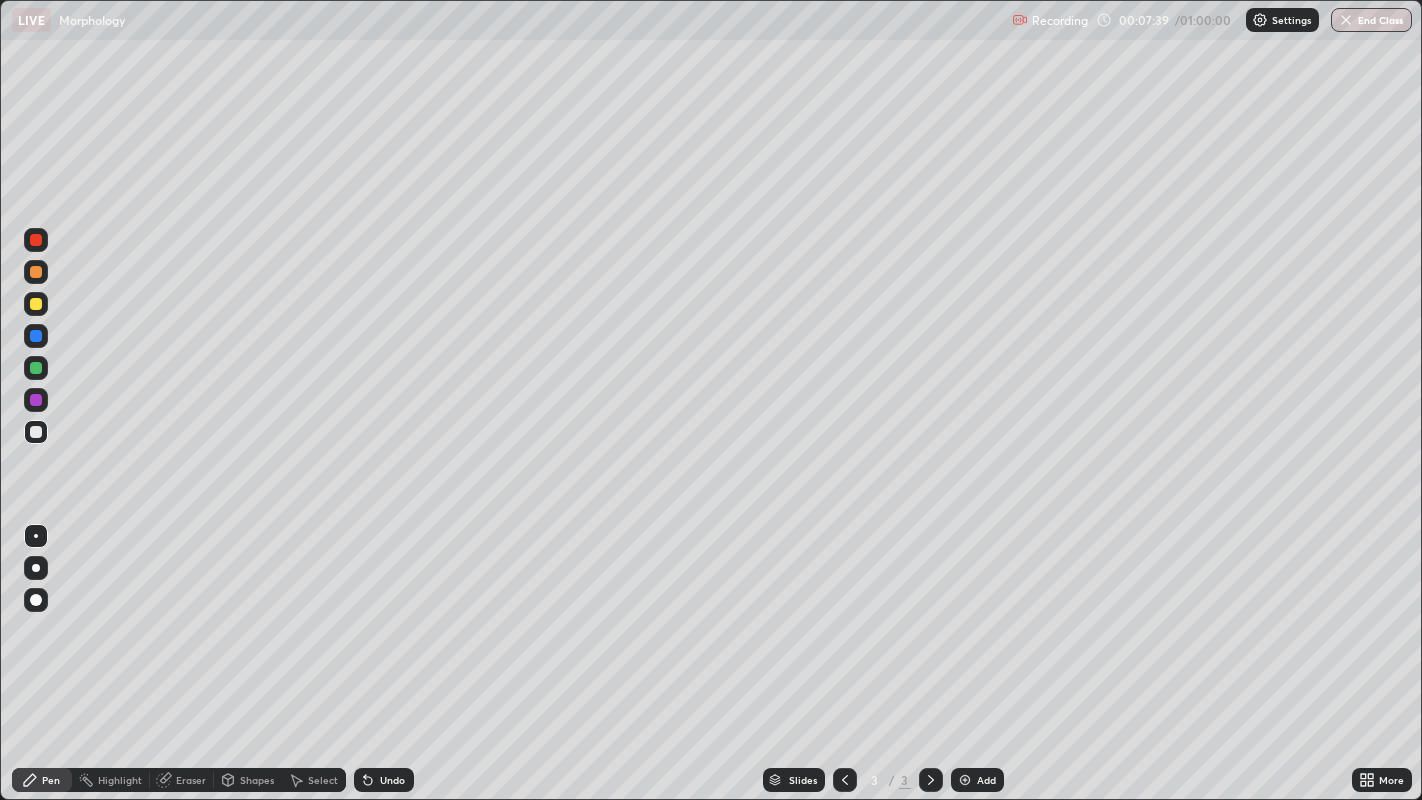click at bounding box center (36, 304) 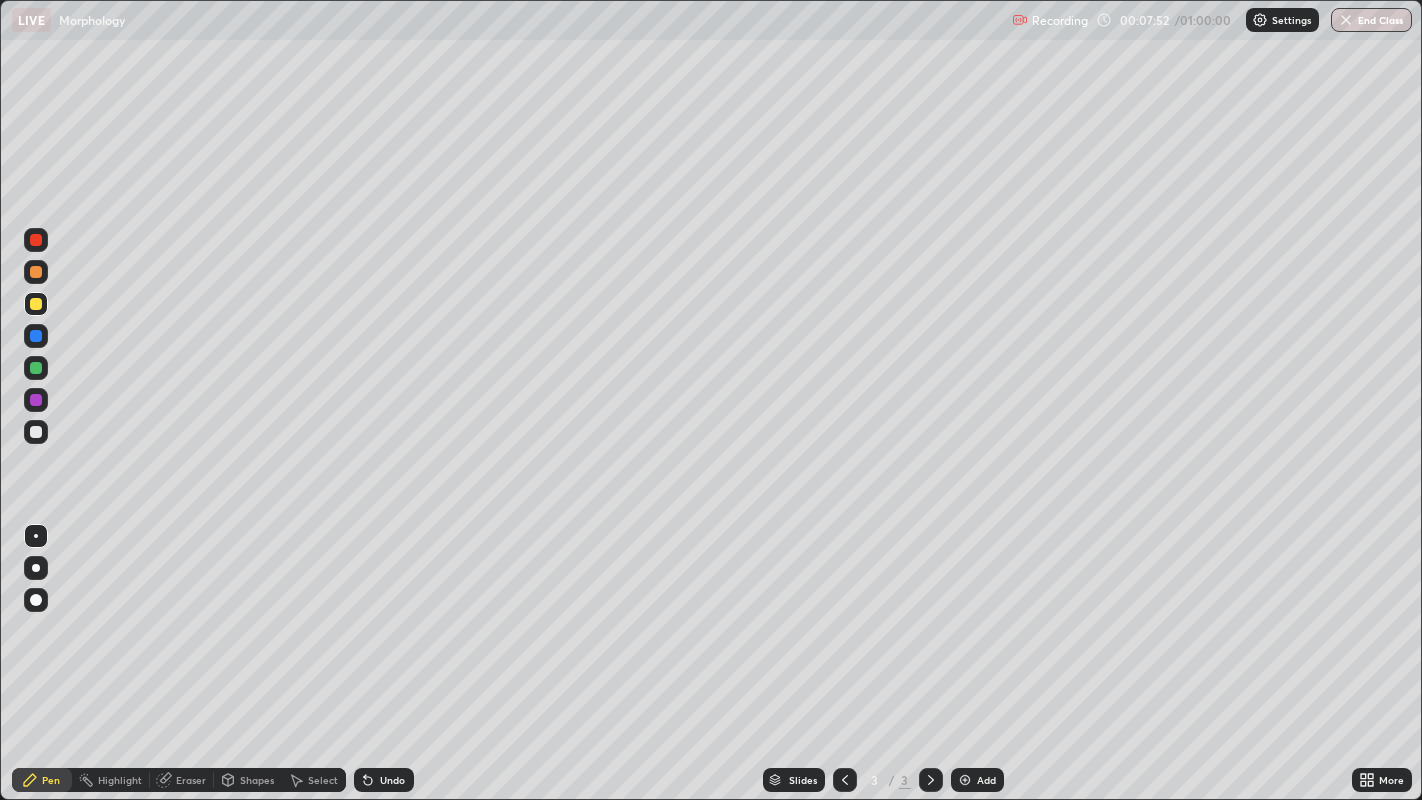 click at bounding box center (36, 400) 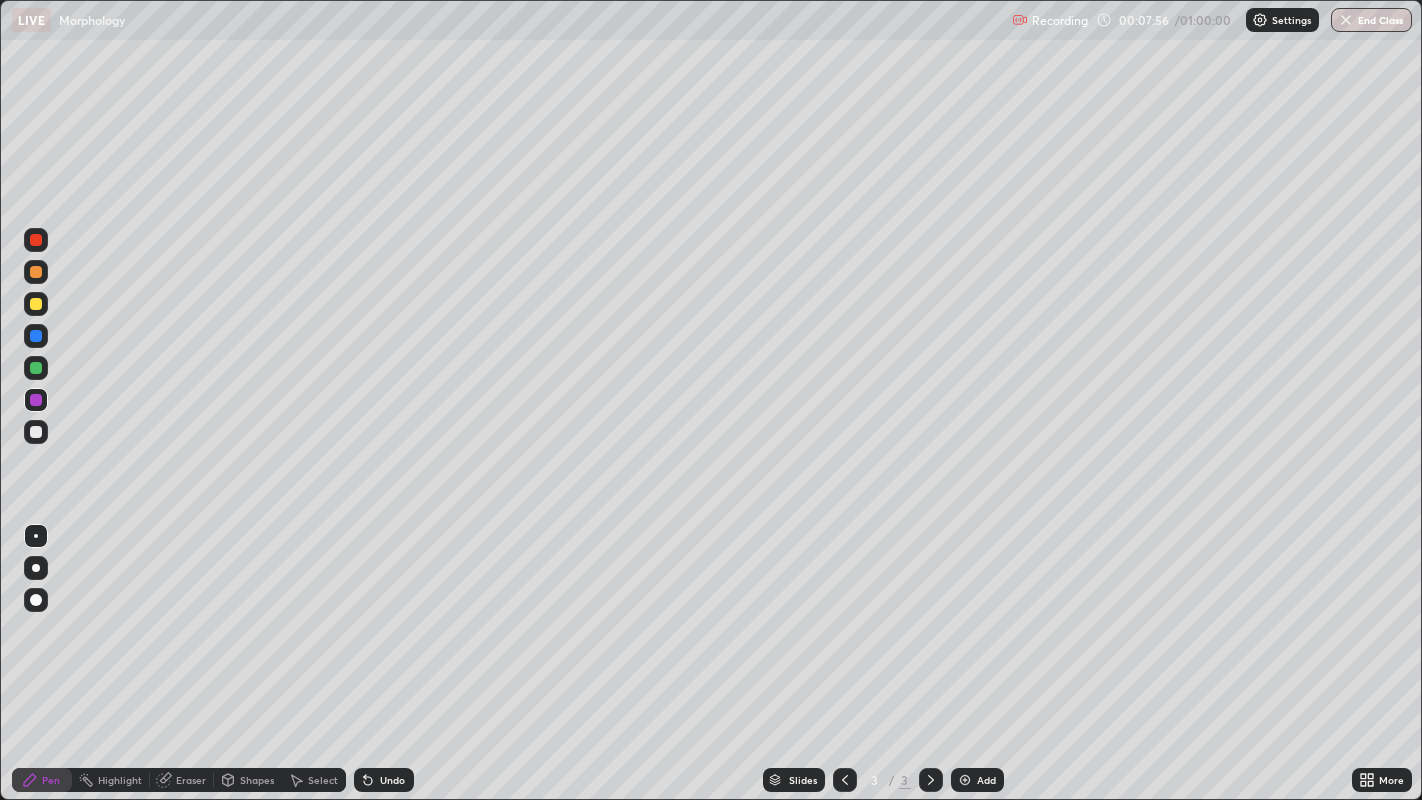 click on "Undo" at bounding box center [392, 780] 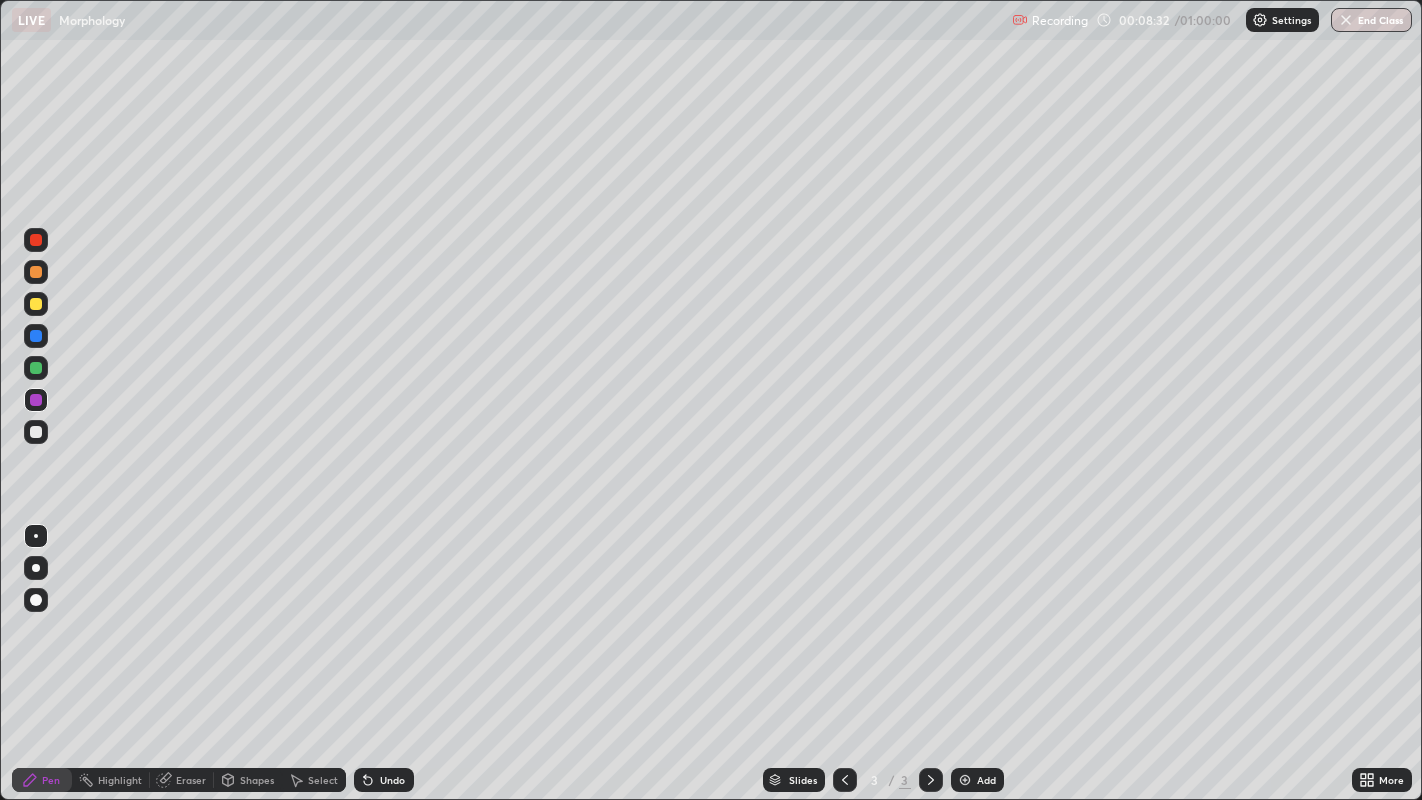 click at bounding box center [36, 432] 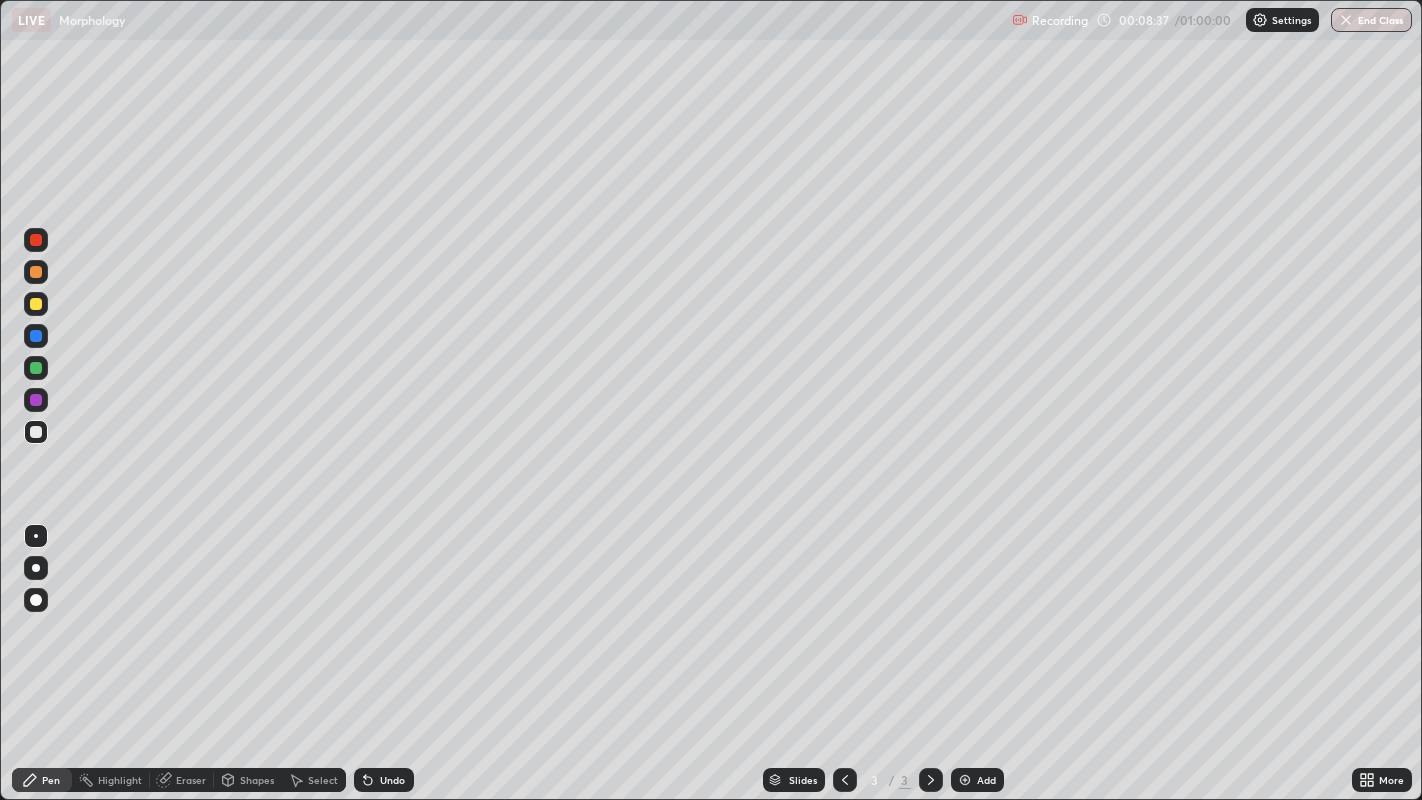 click on "Undo" at bounding box center (392, 780) 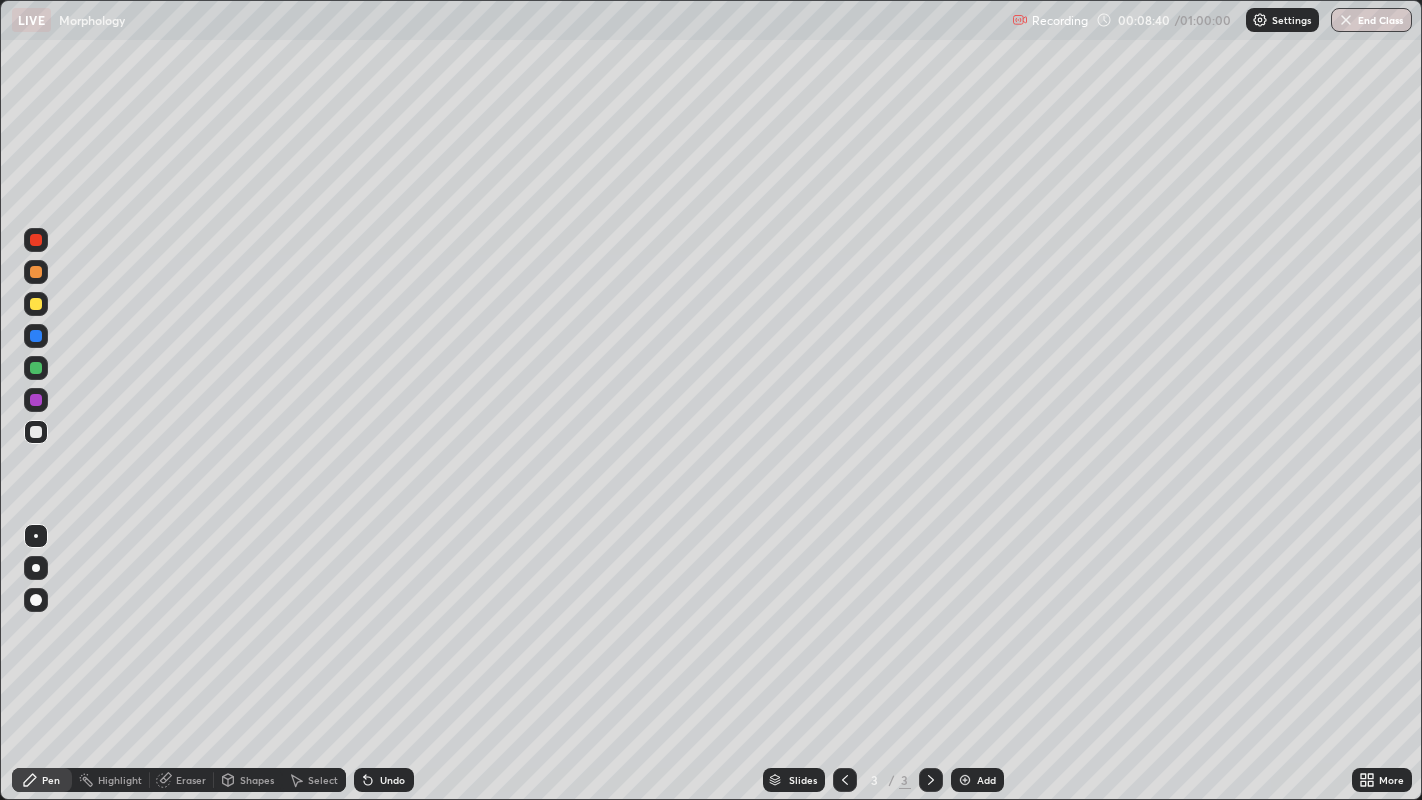 click at bounding box center (36, 336) 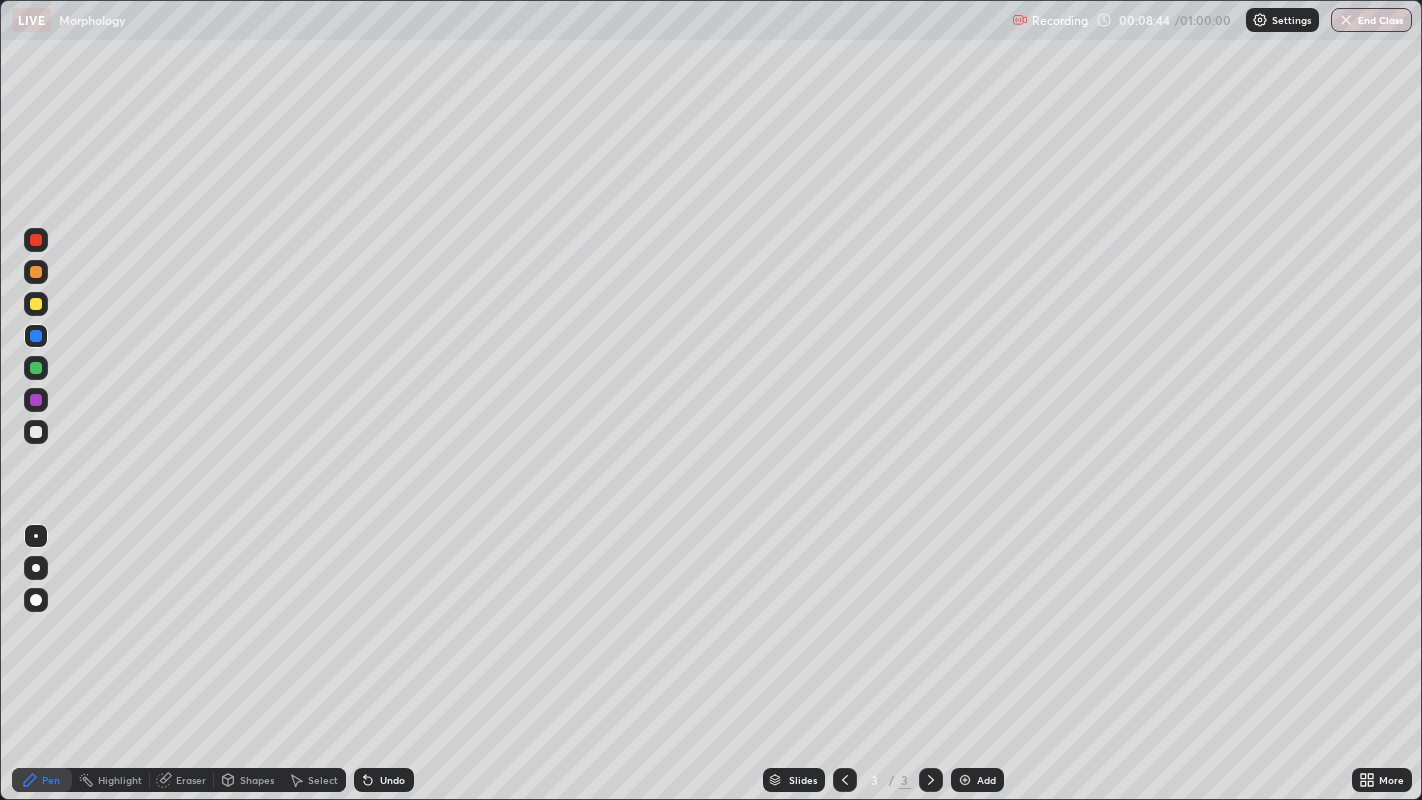 click at bounding box center [36, 304] 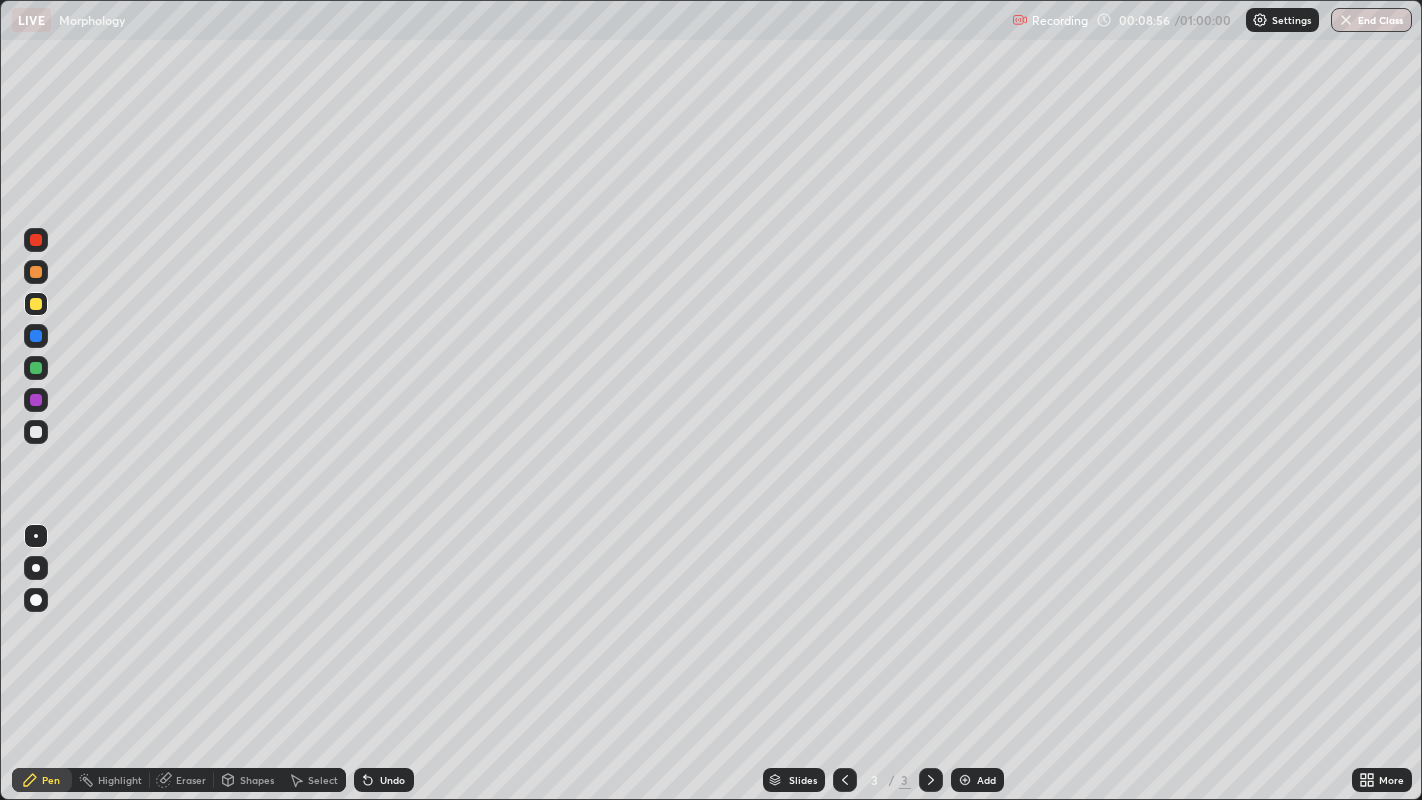 click on "Undo" at bounding box center [392, 780] 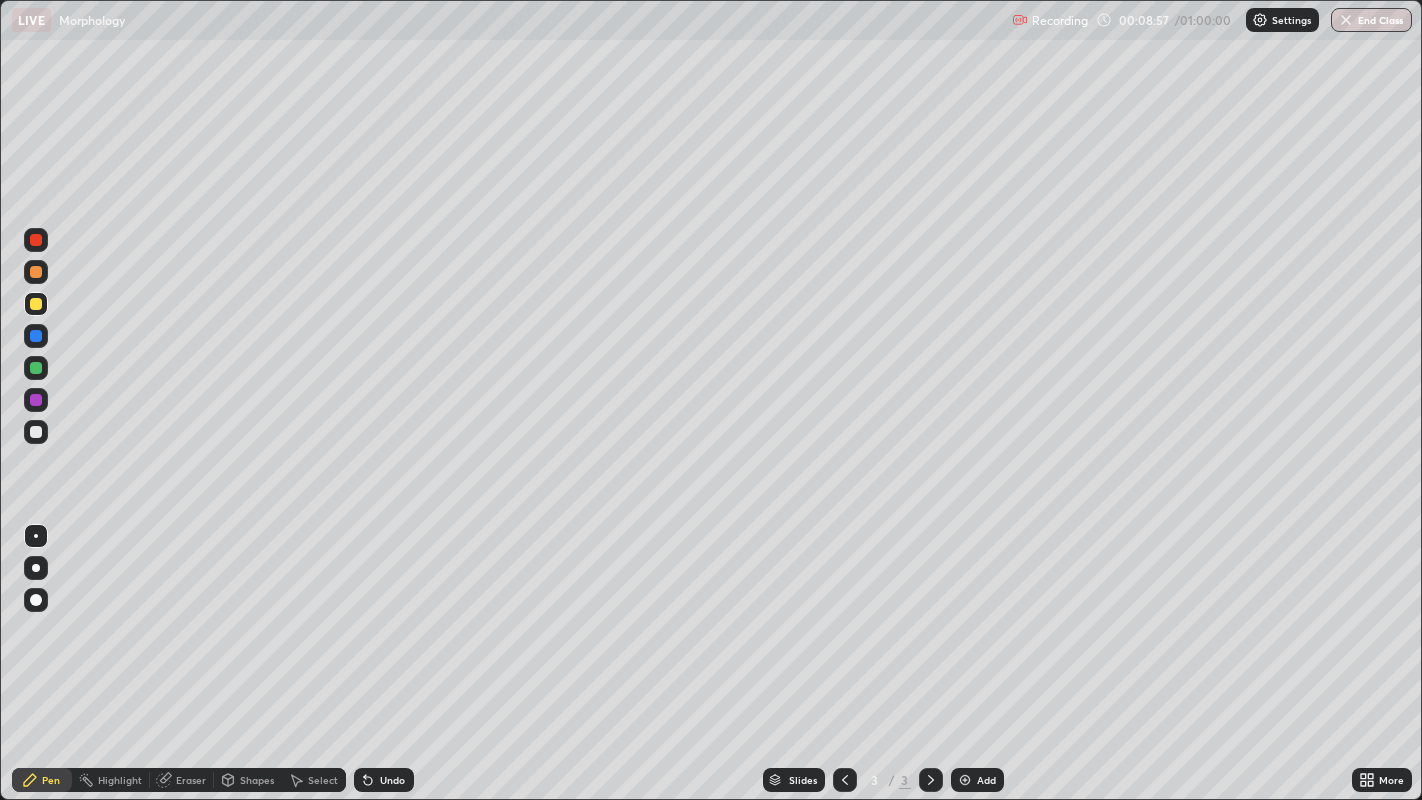 click on "Undo" at bounding box center (392, 780) 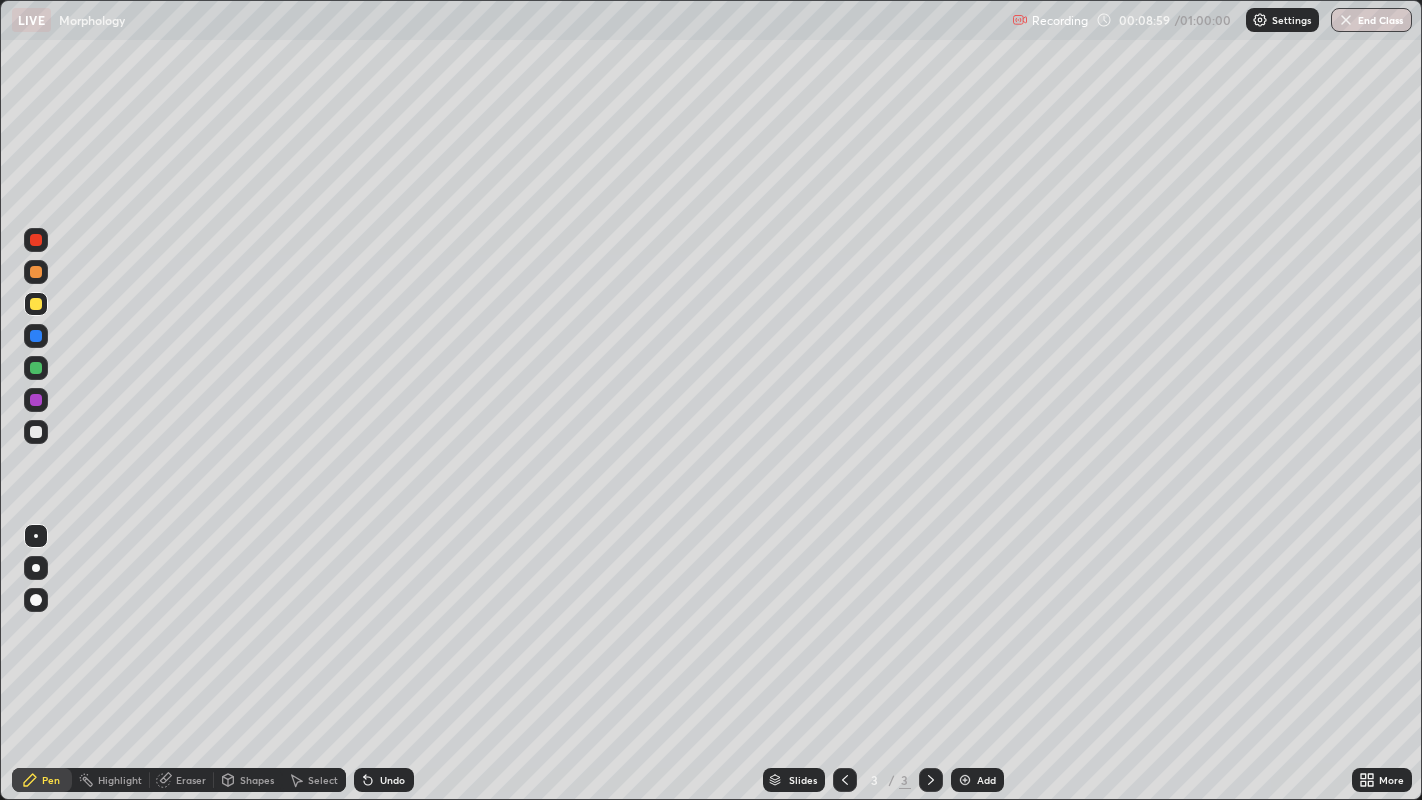 click on "Undo" at bounding box center [392, 780] 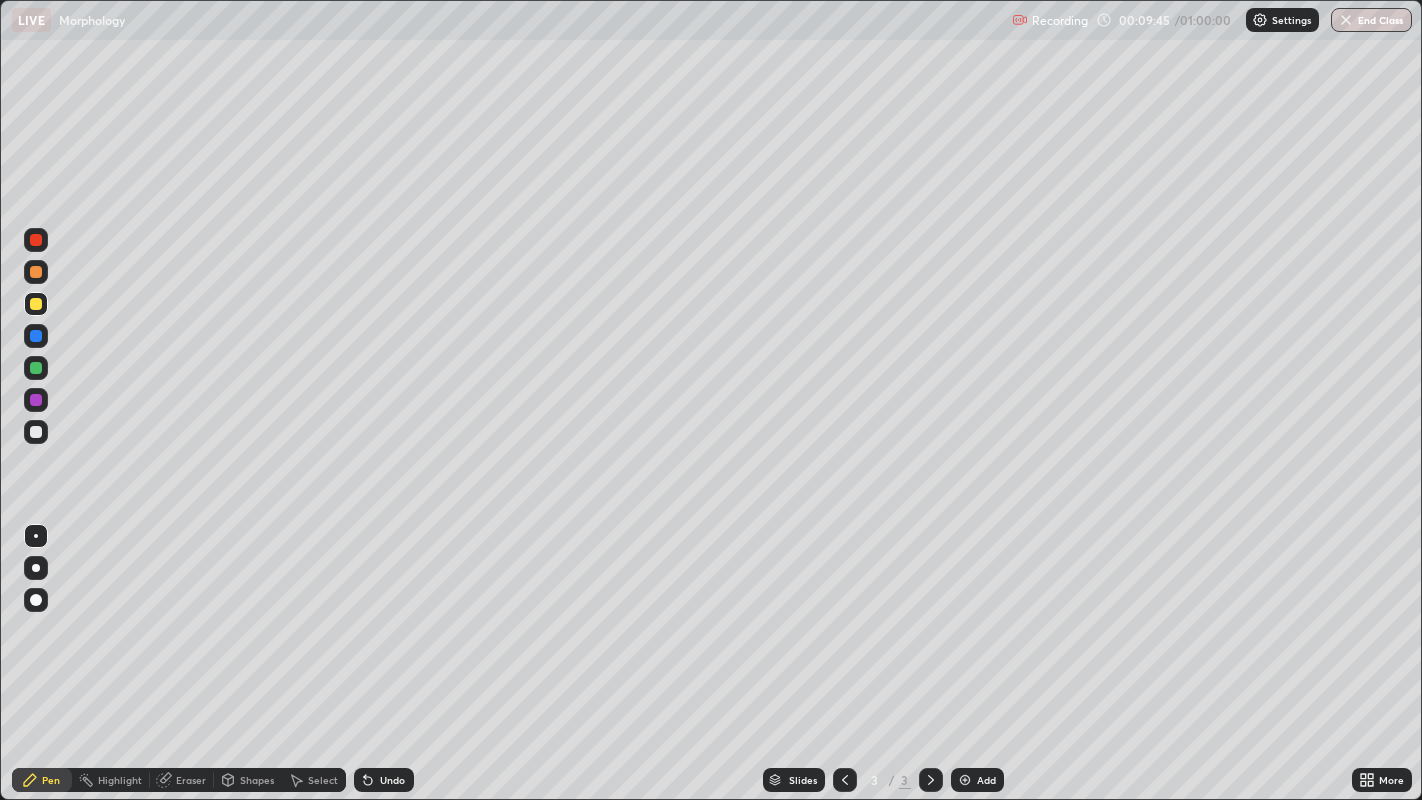 click at bounding box center [36, 432] 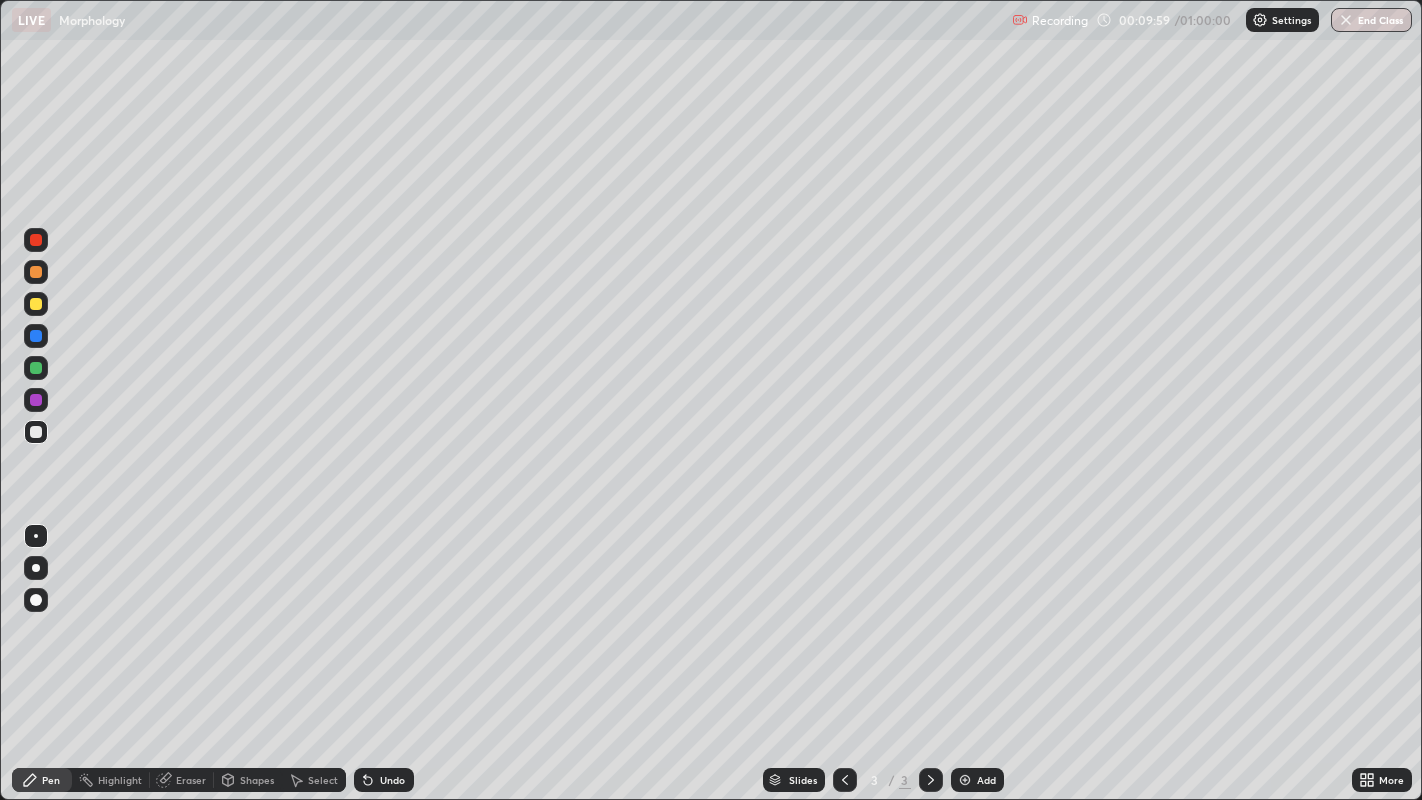 click at bounding box center (36, 368) 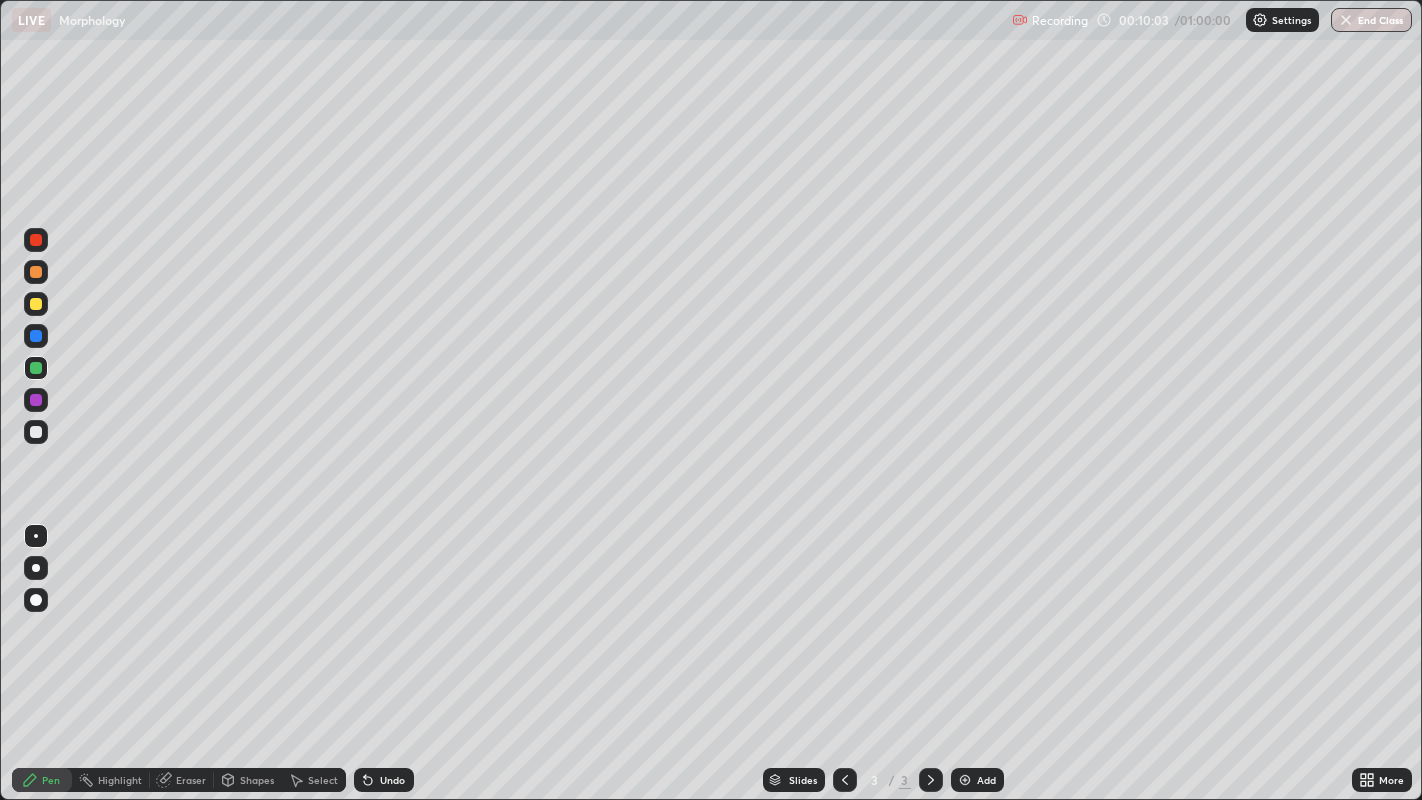 click on "Undo" at bounding box center (384, 780) 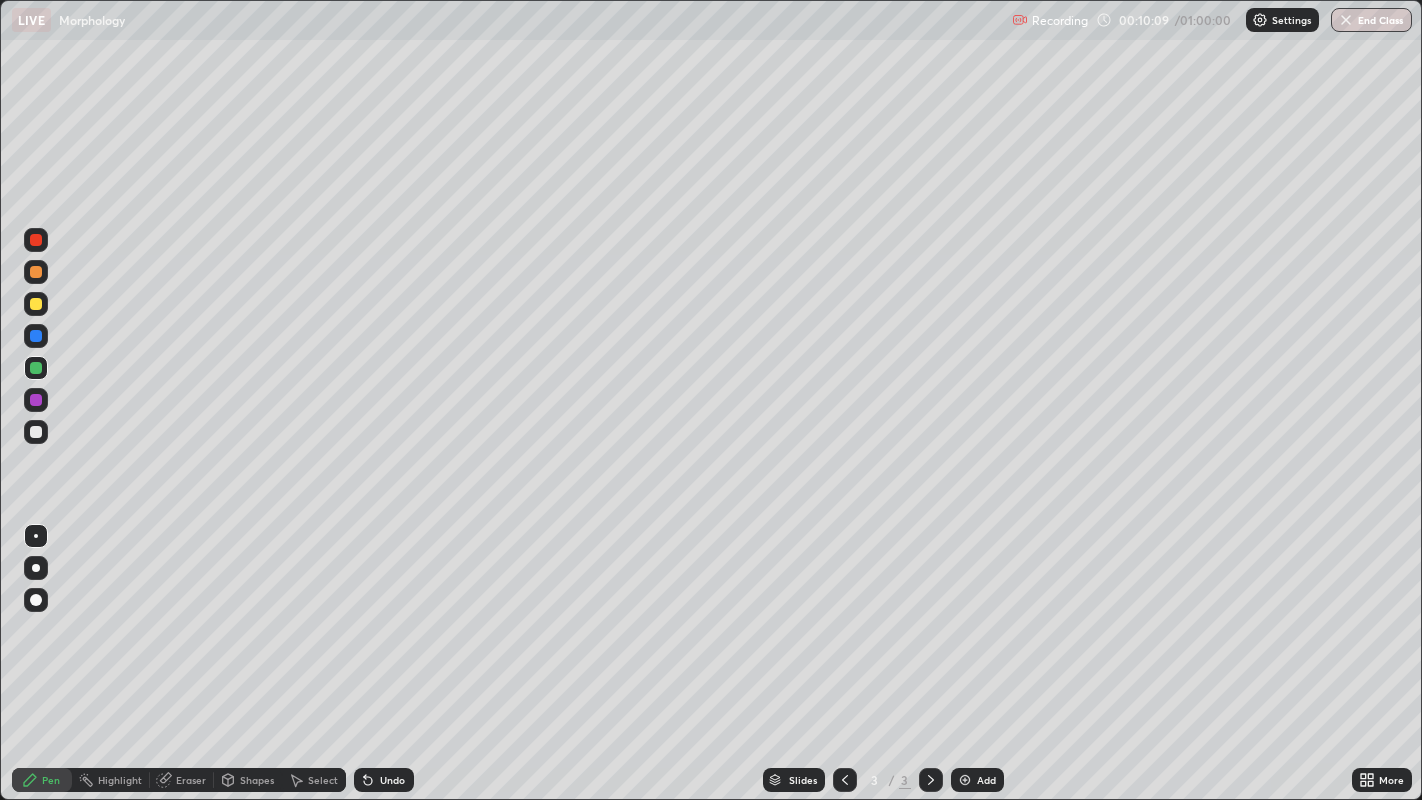 click on "Undo" at bounding box center (392, 780) 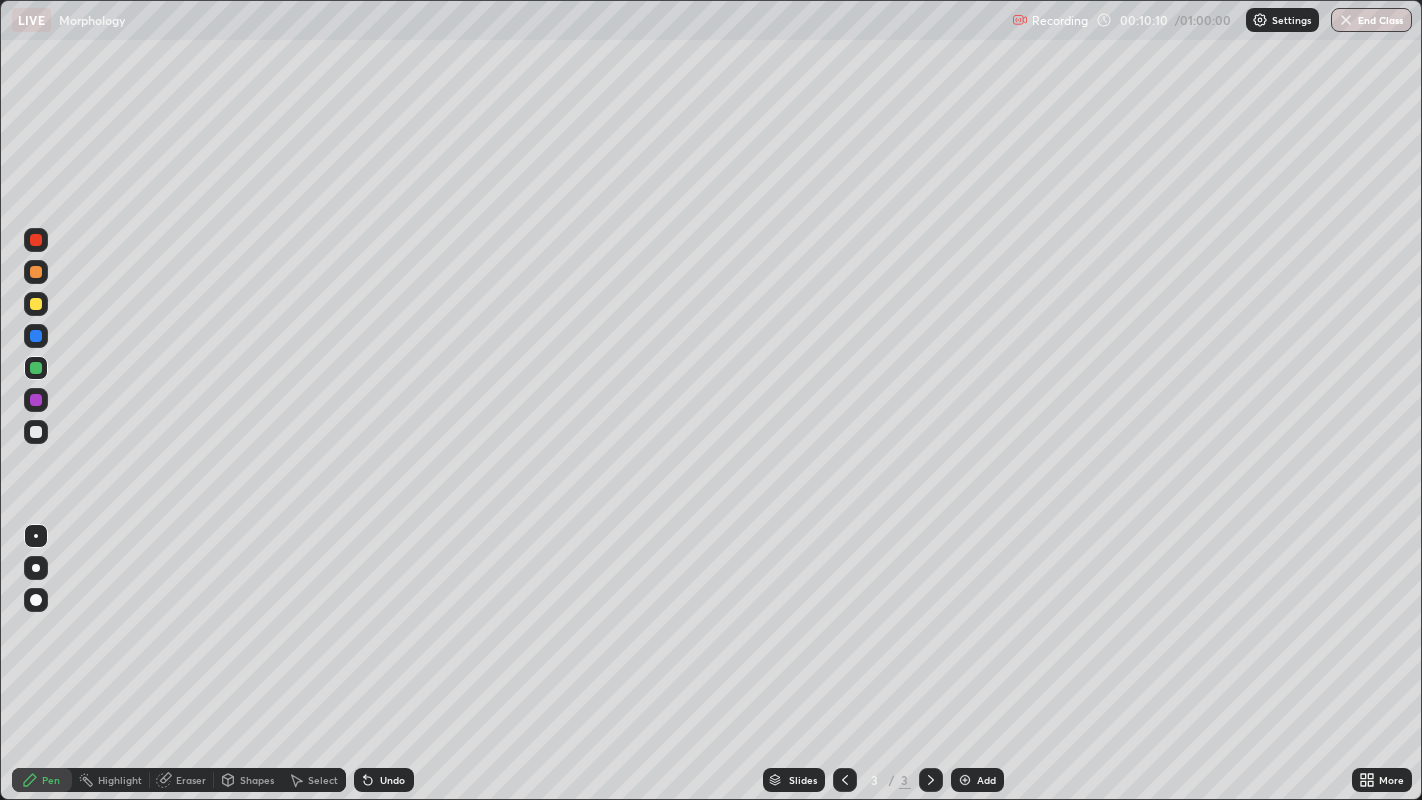 click on "Undo" at bounding box center [384, 780] 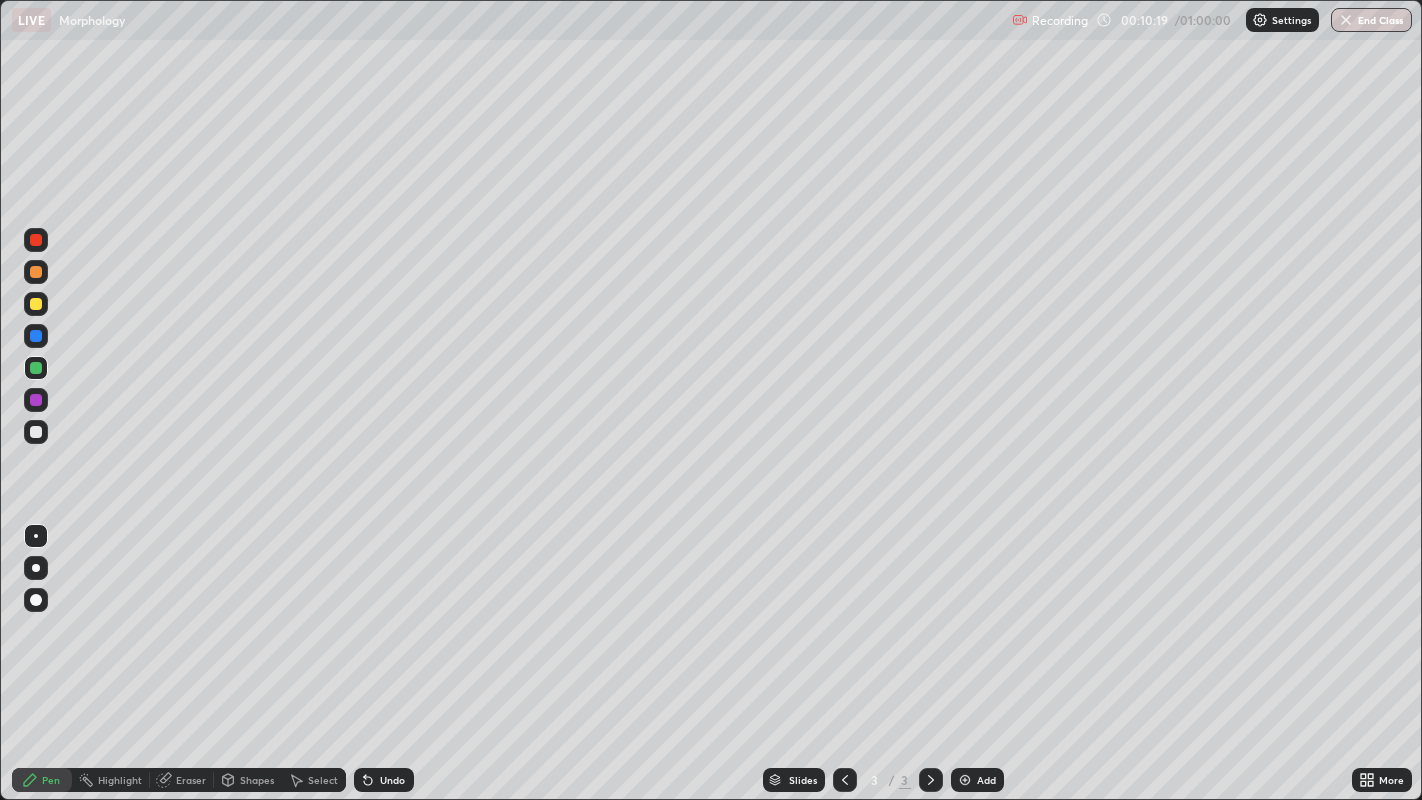 click on "Undo" at bounding box center (384, 780) 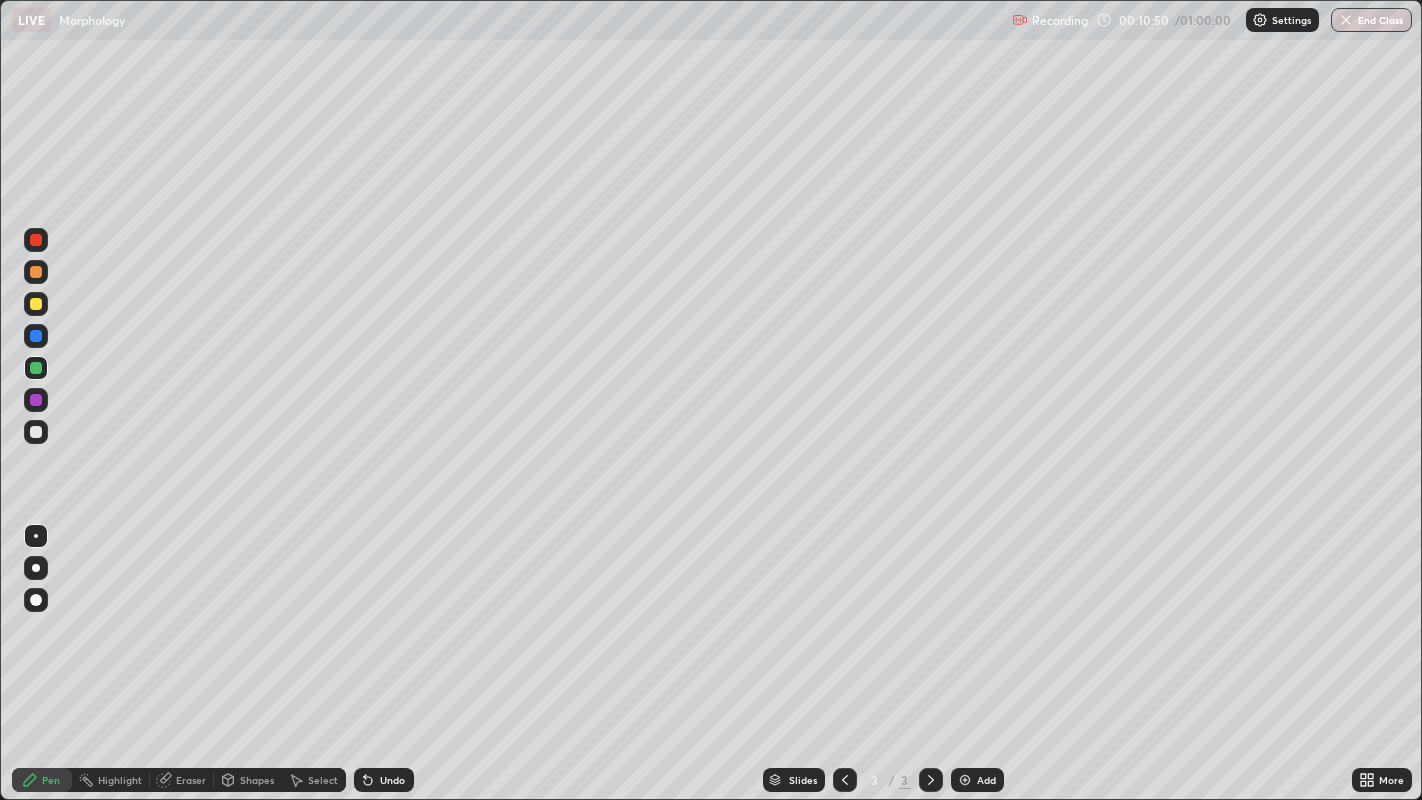 click at bounding box center (36, 400) 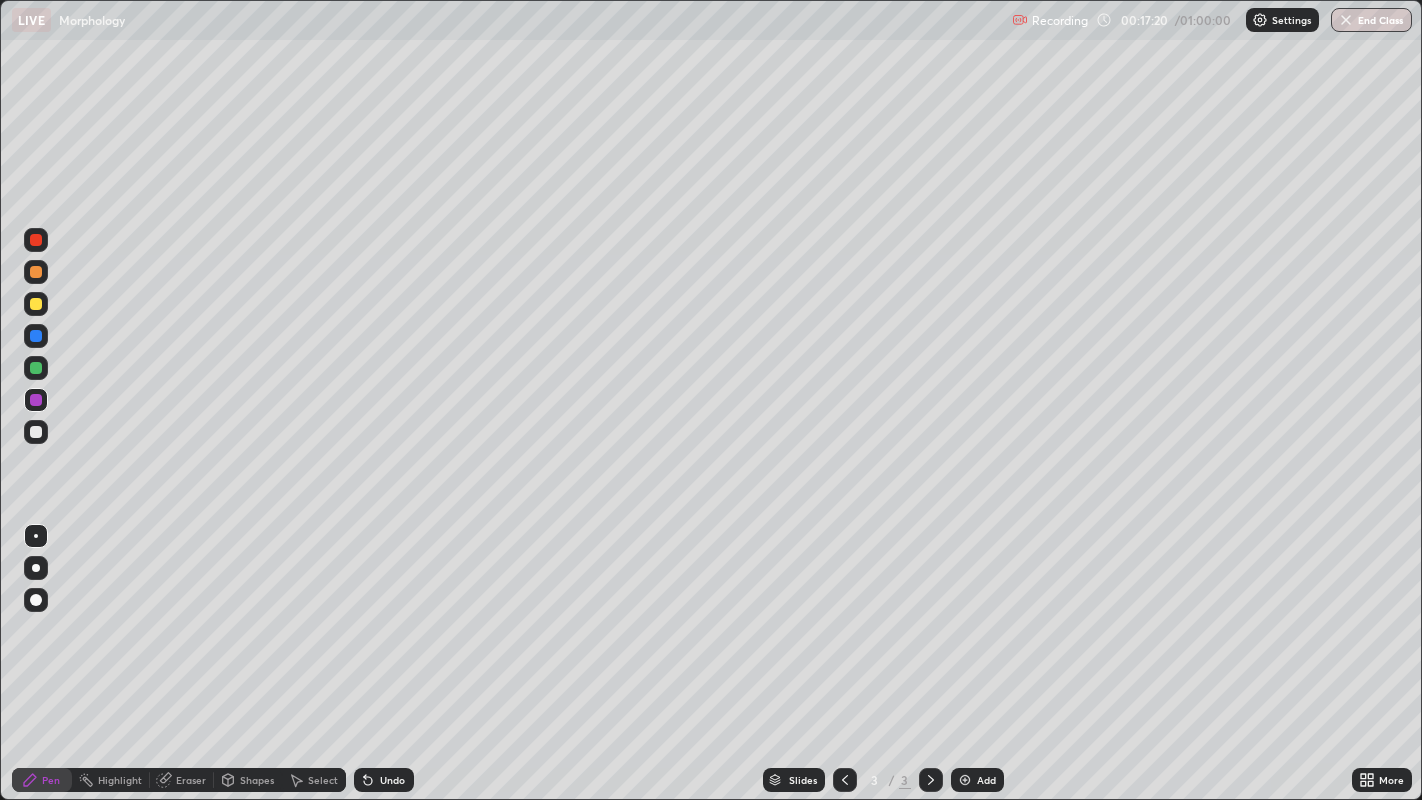 click at bounding box center [36, 272] 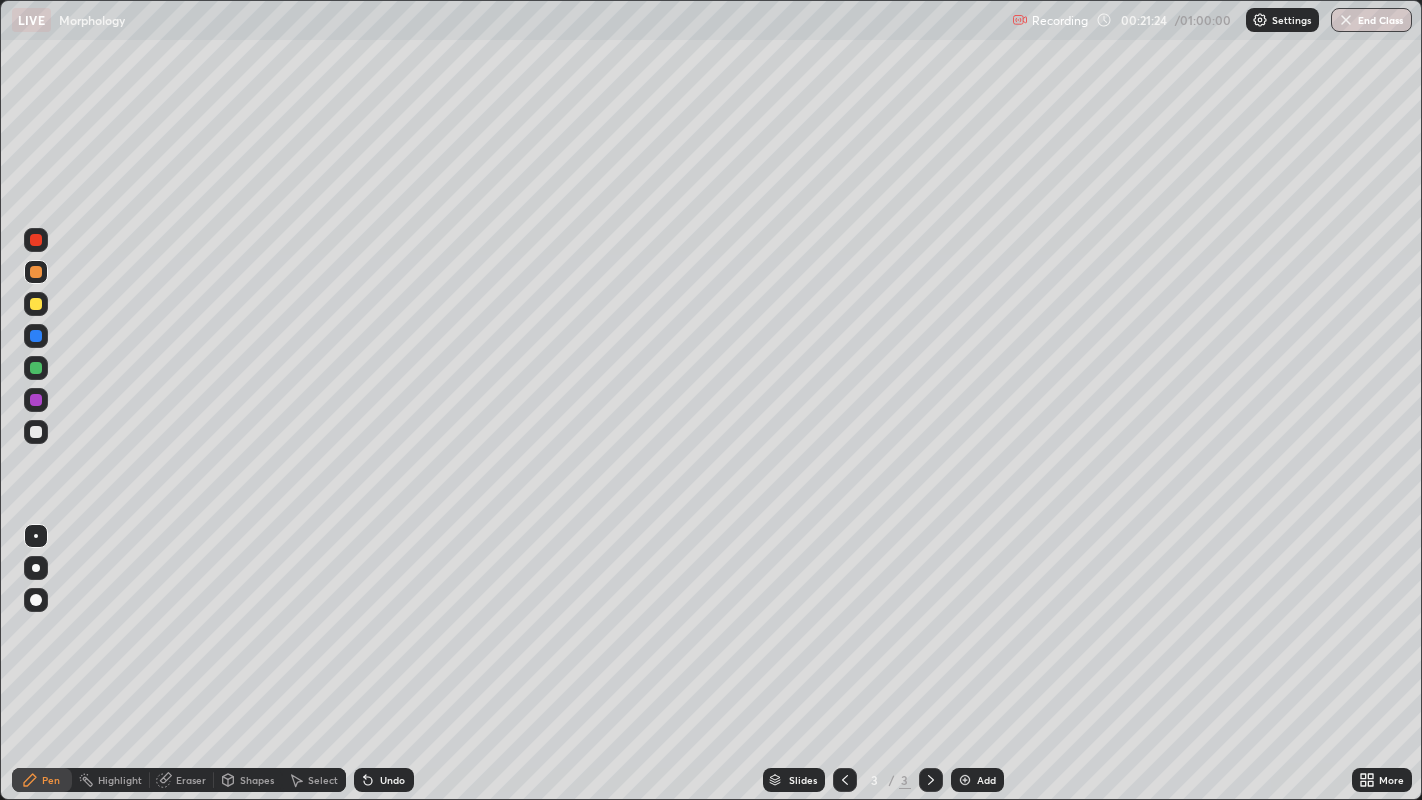 click on "Select" at bounding box center [323, 780] 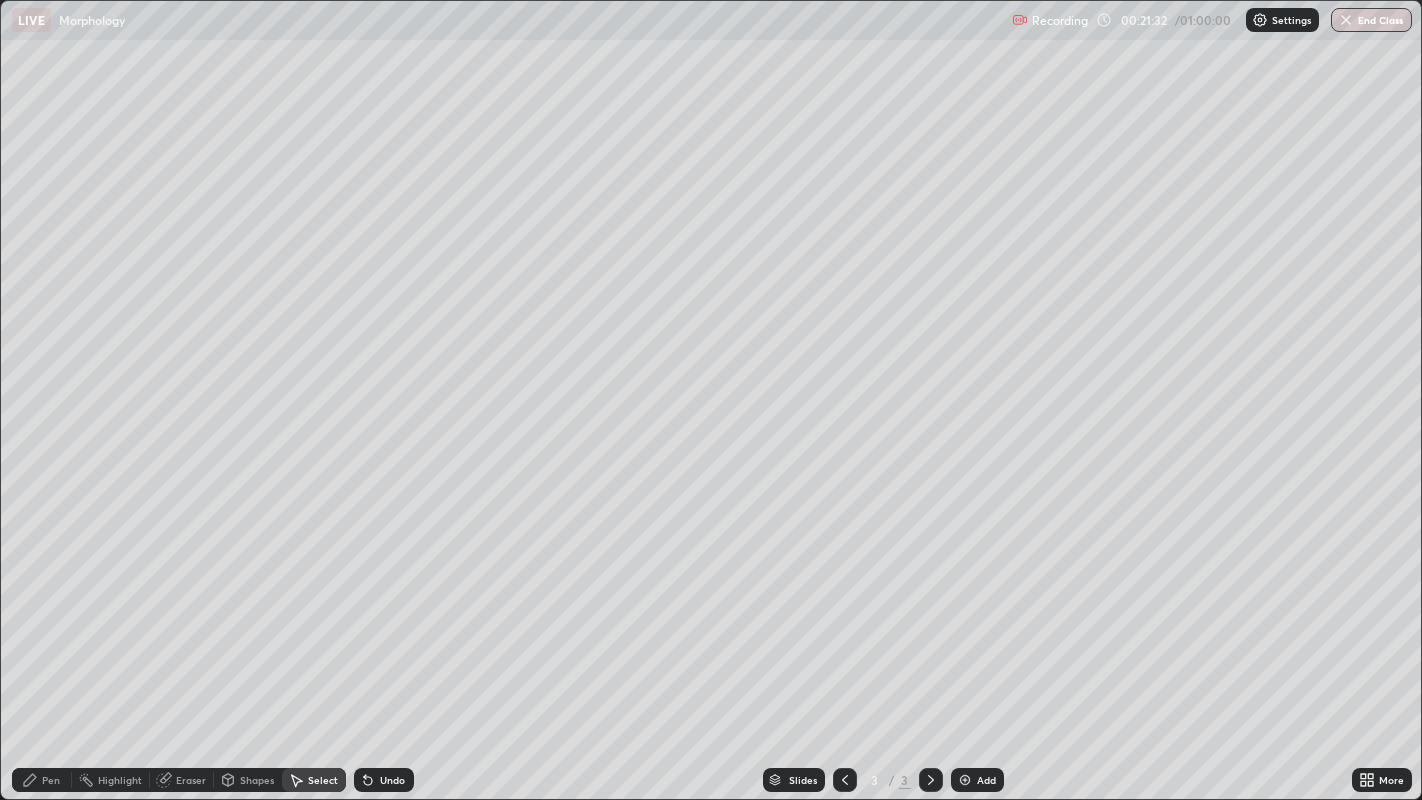 click on "Eraser" at bounding box center (191, 780) 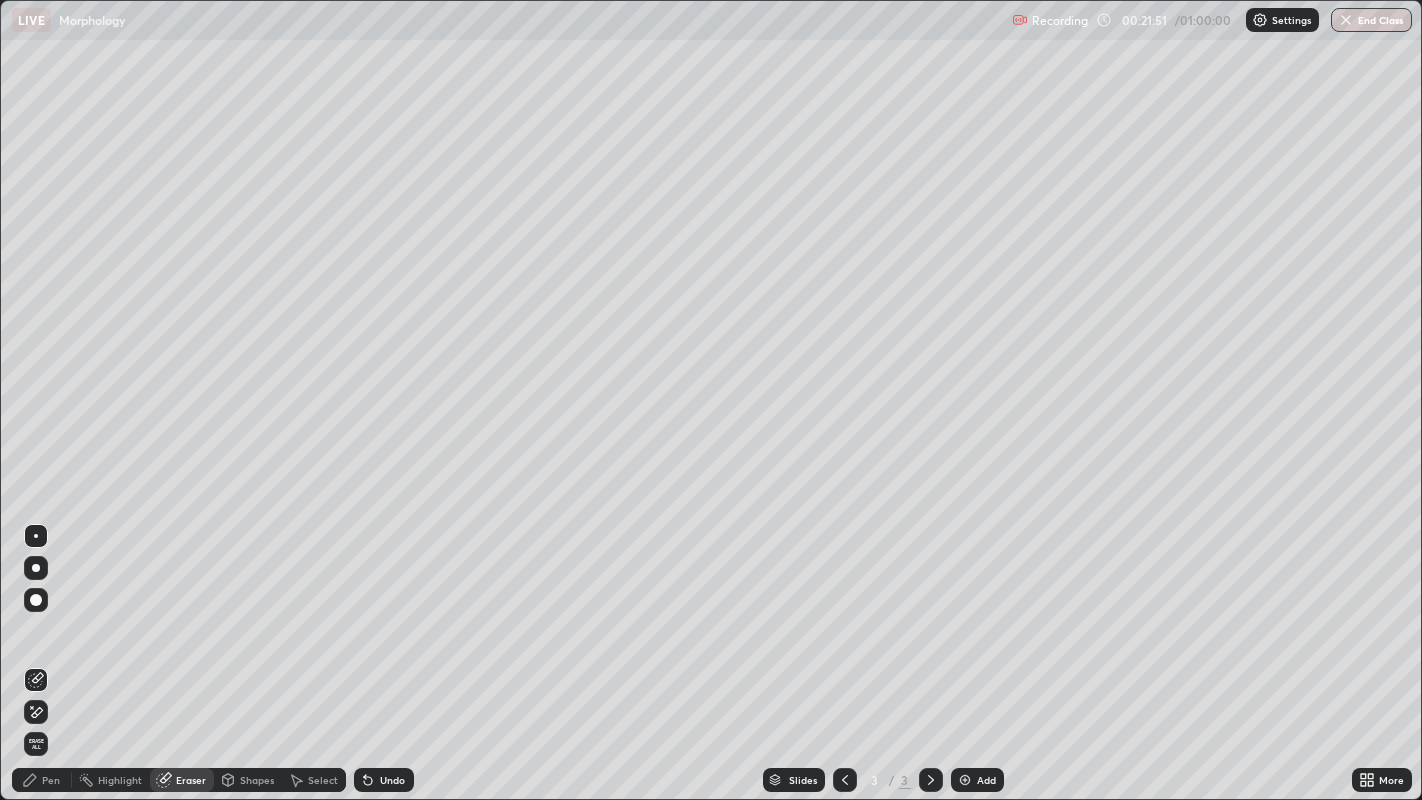 click on "Add" at bounding box center (977, 780) 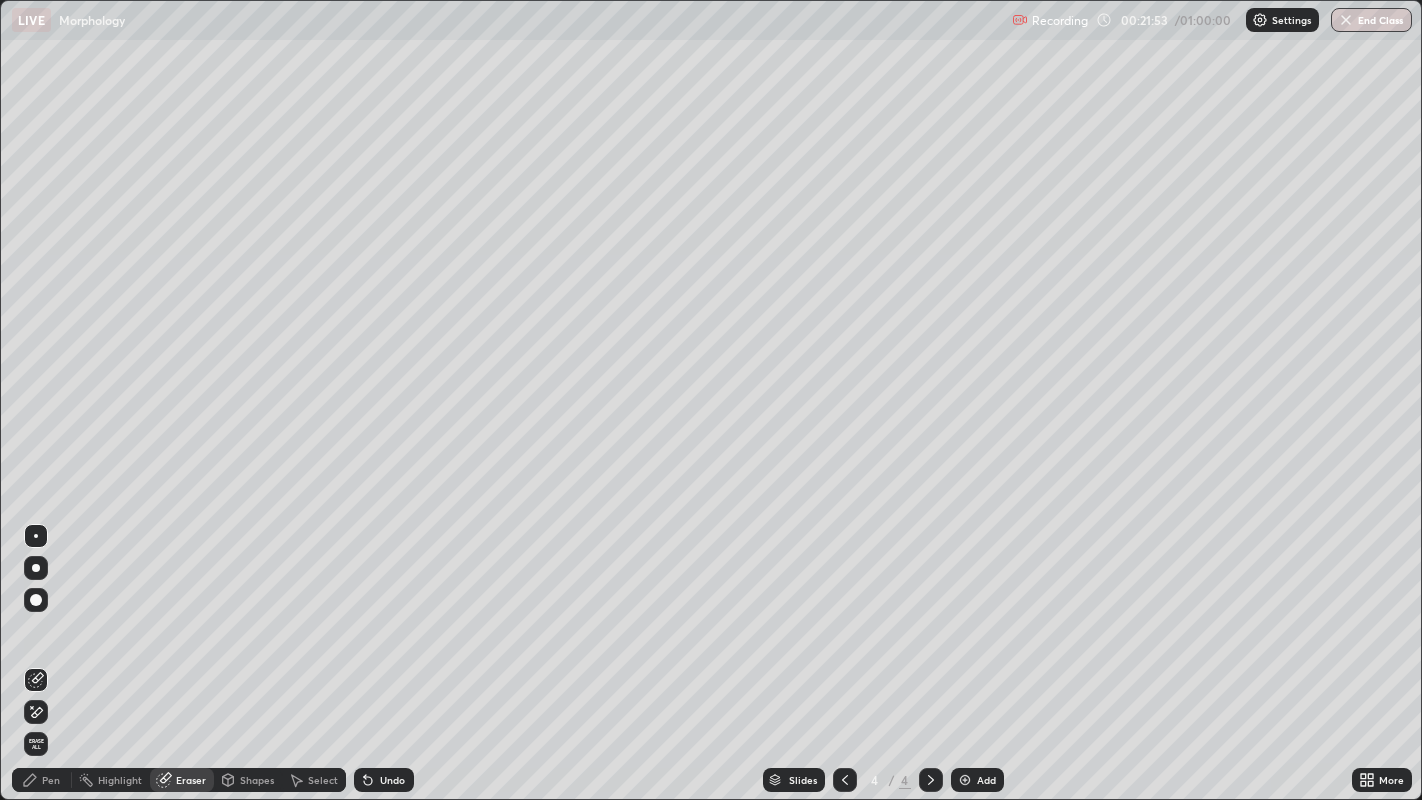 click on "Pen" at bounding box center (51, 780) 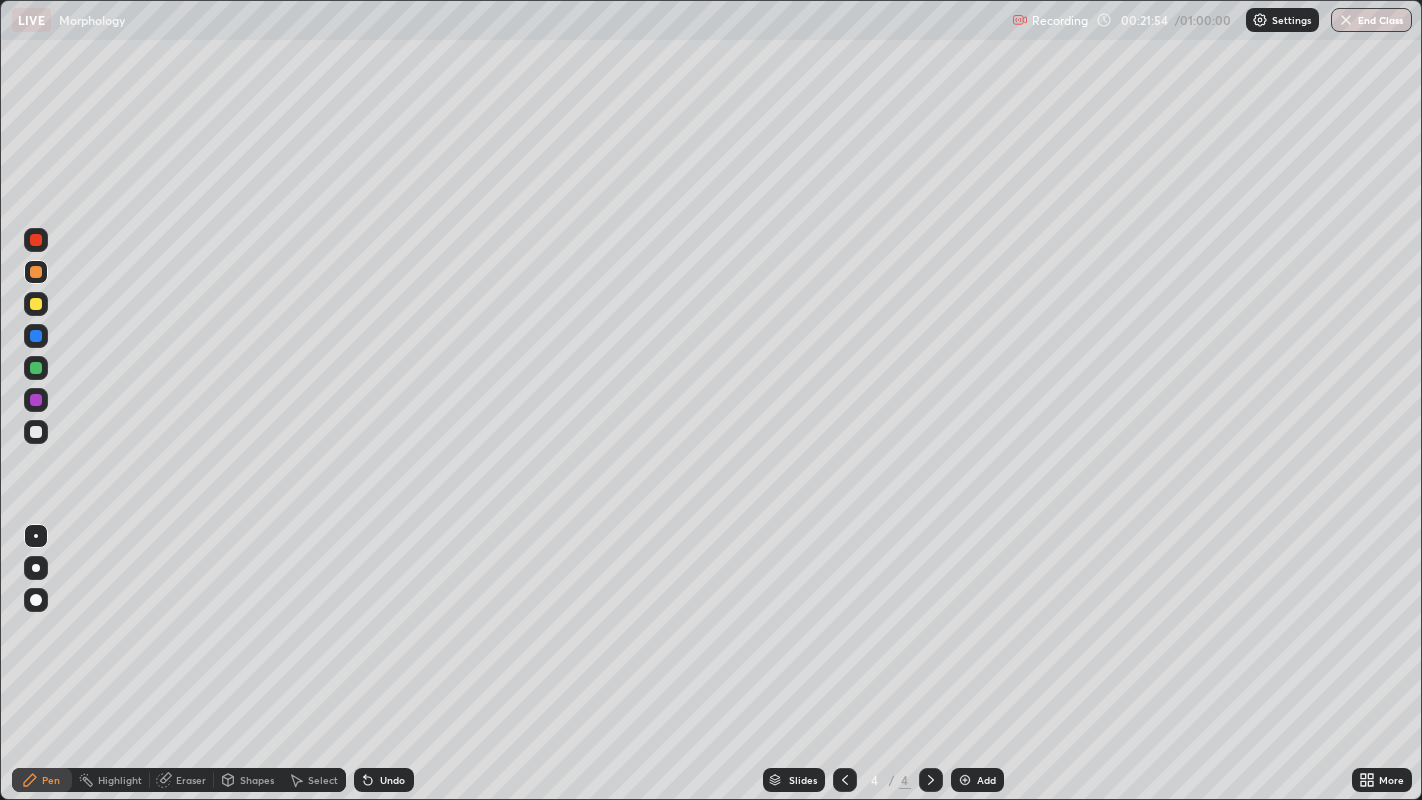 click at bounding box center [36, 432] 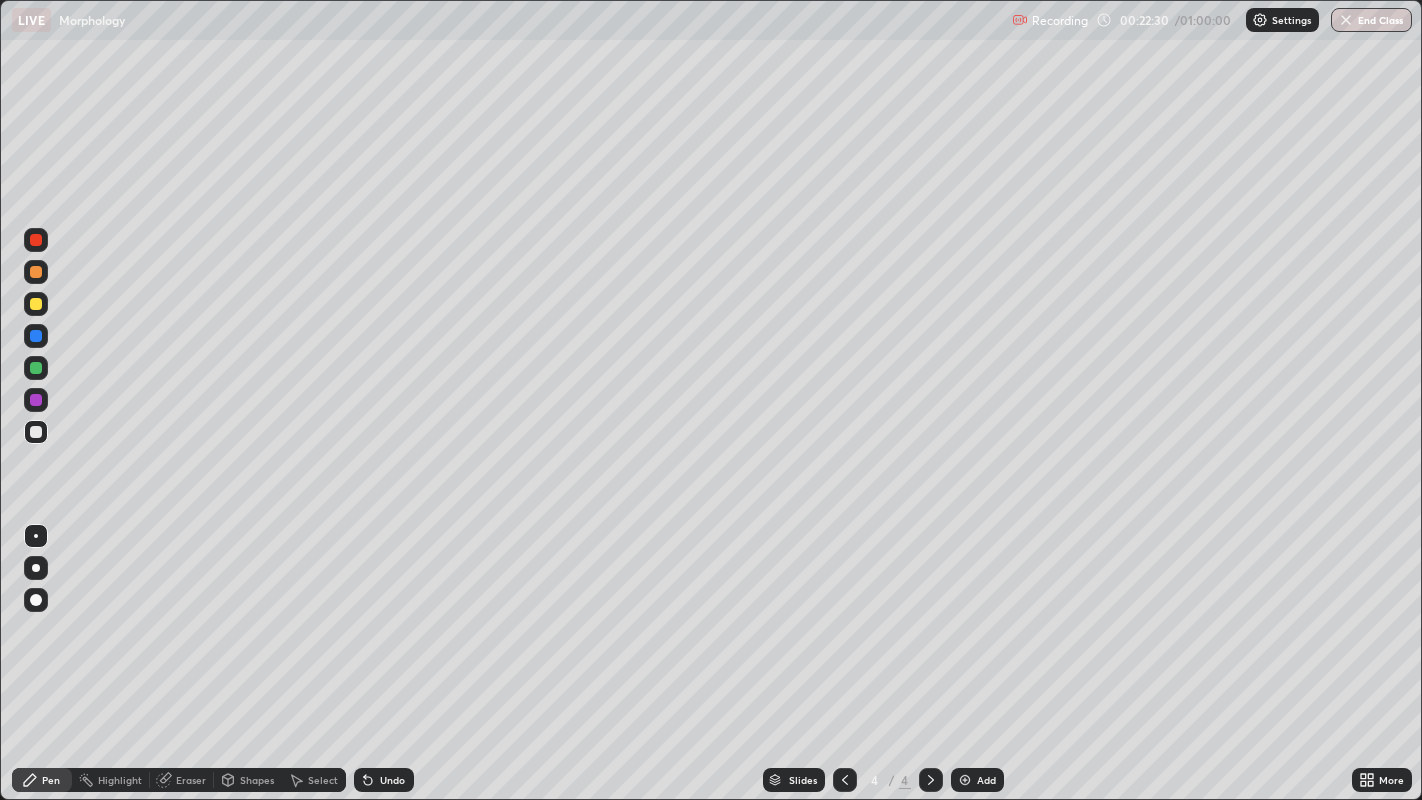 click at bounding box center [36, 400] 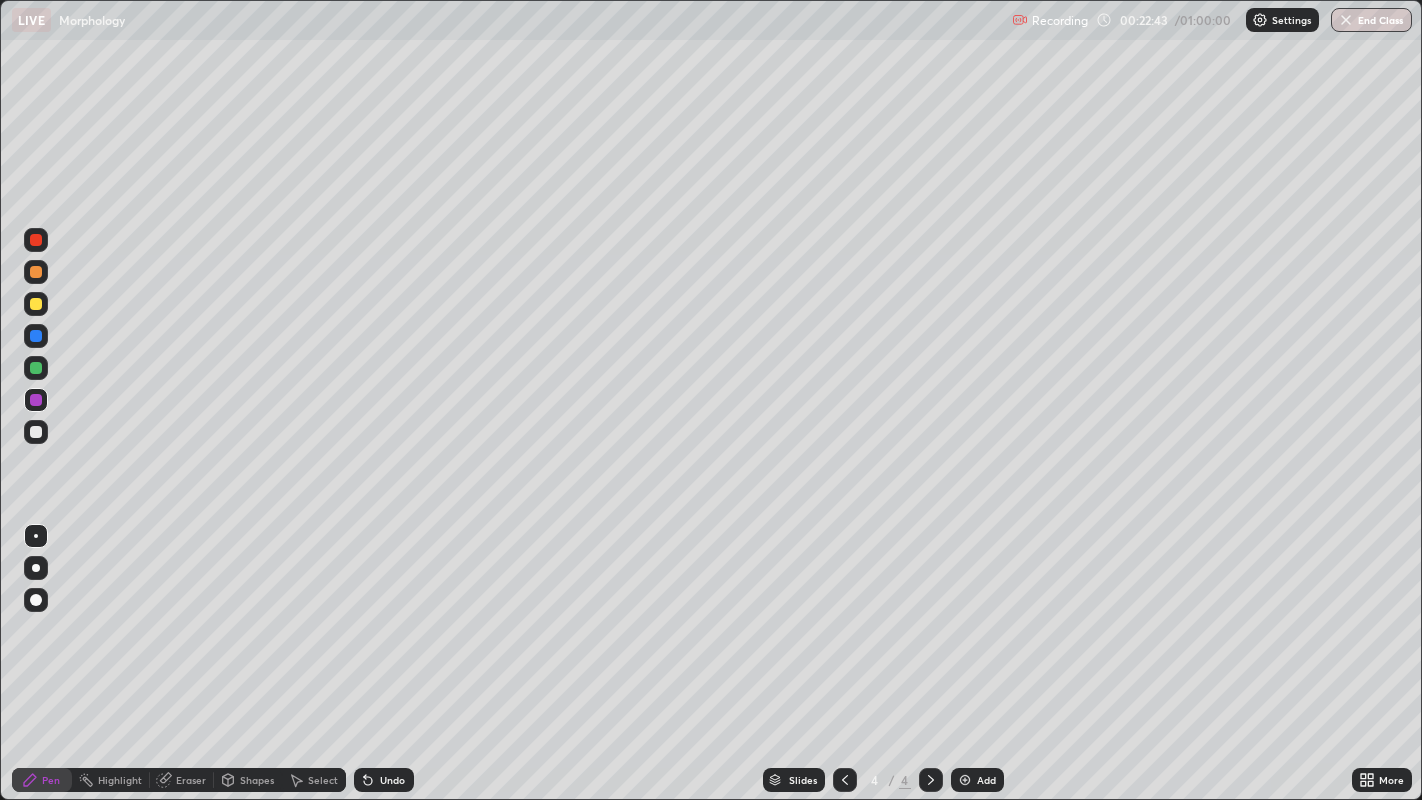 click at bounding box center [36, 304] 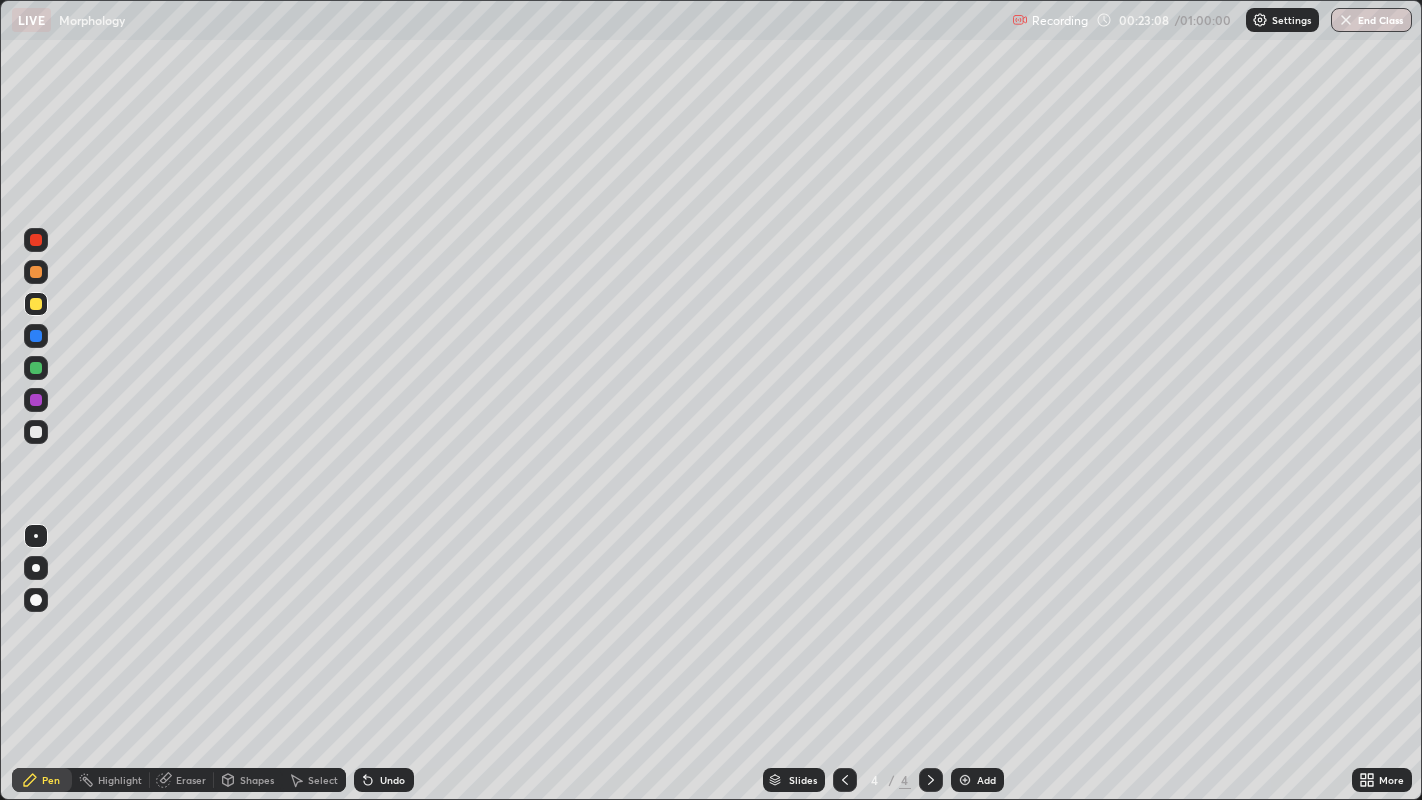 click at bounding box center (36, 432) 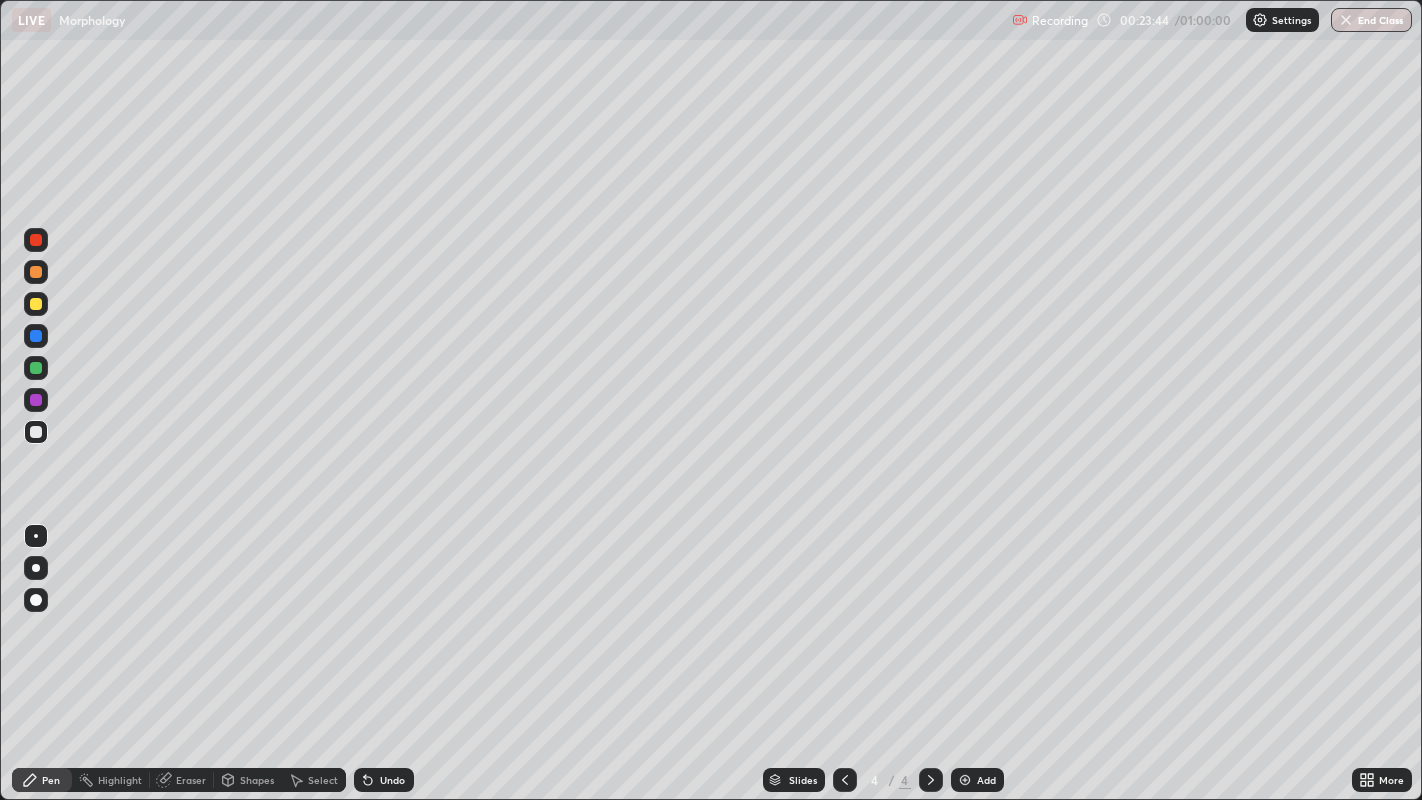 click at bounding box center [36, 368] 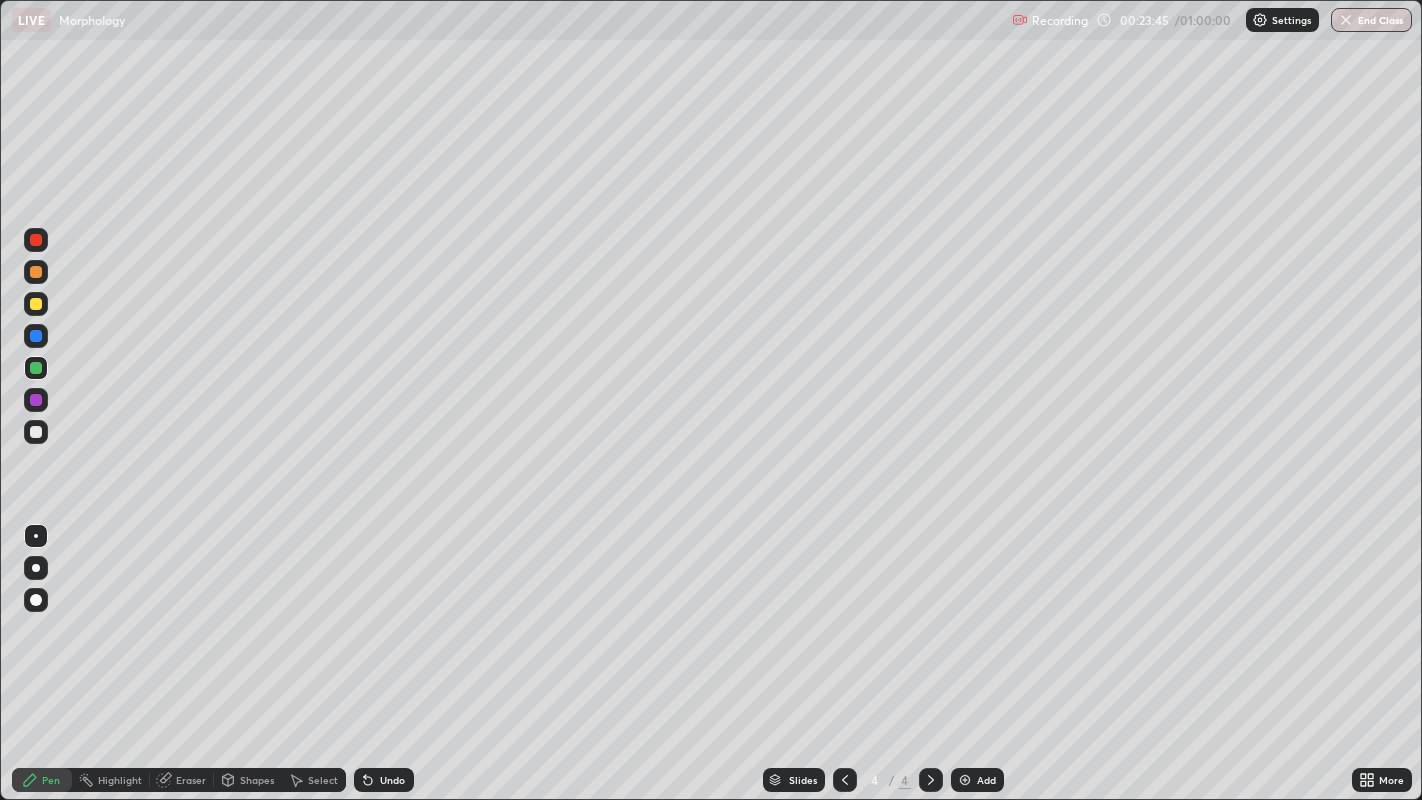 click at bounding box center (36, 400) 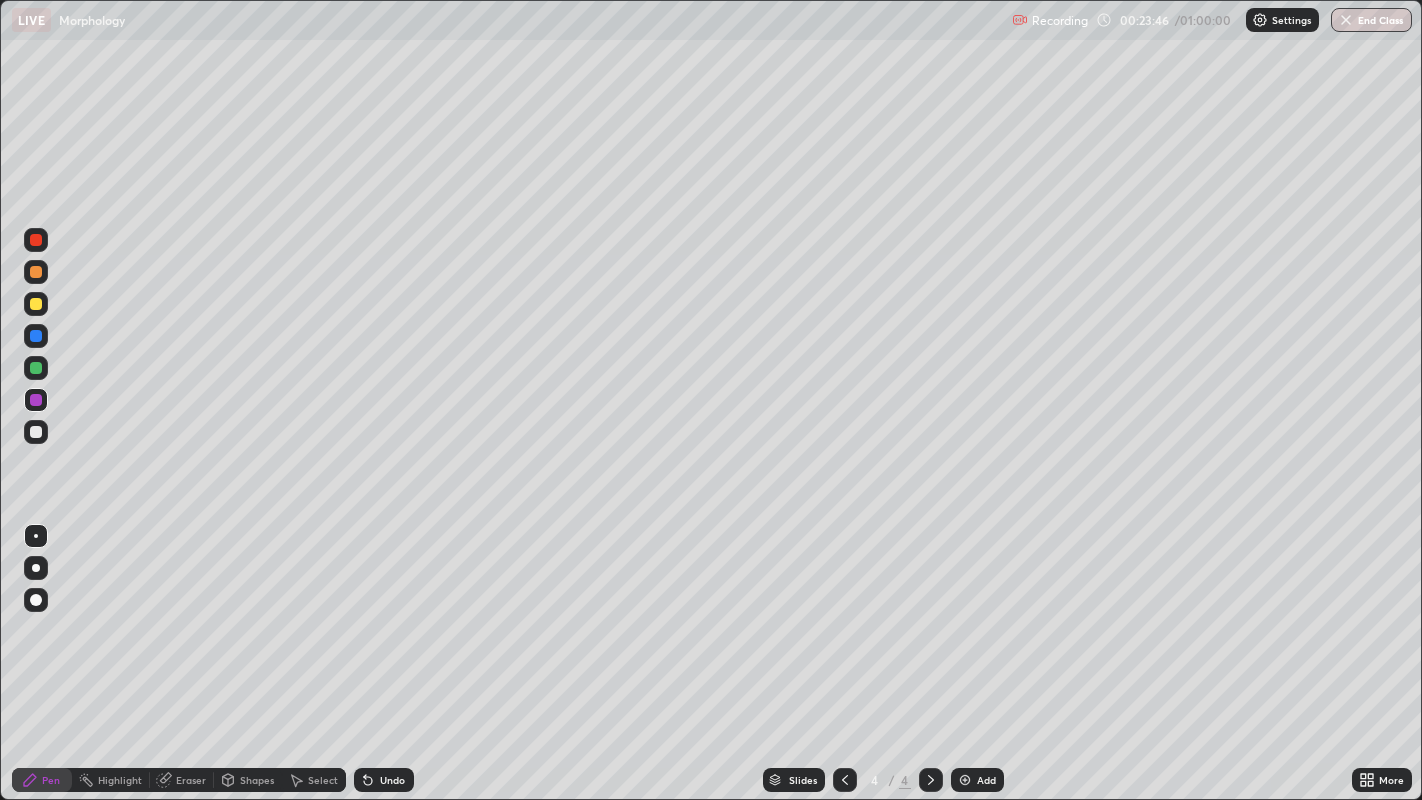 click at bounding box center [36, 272] 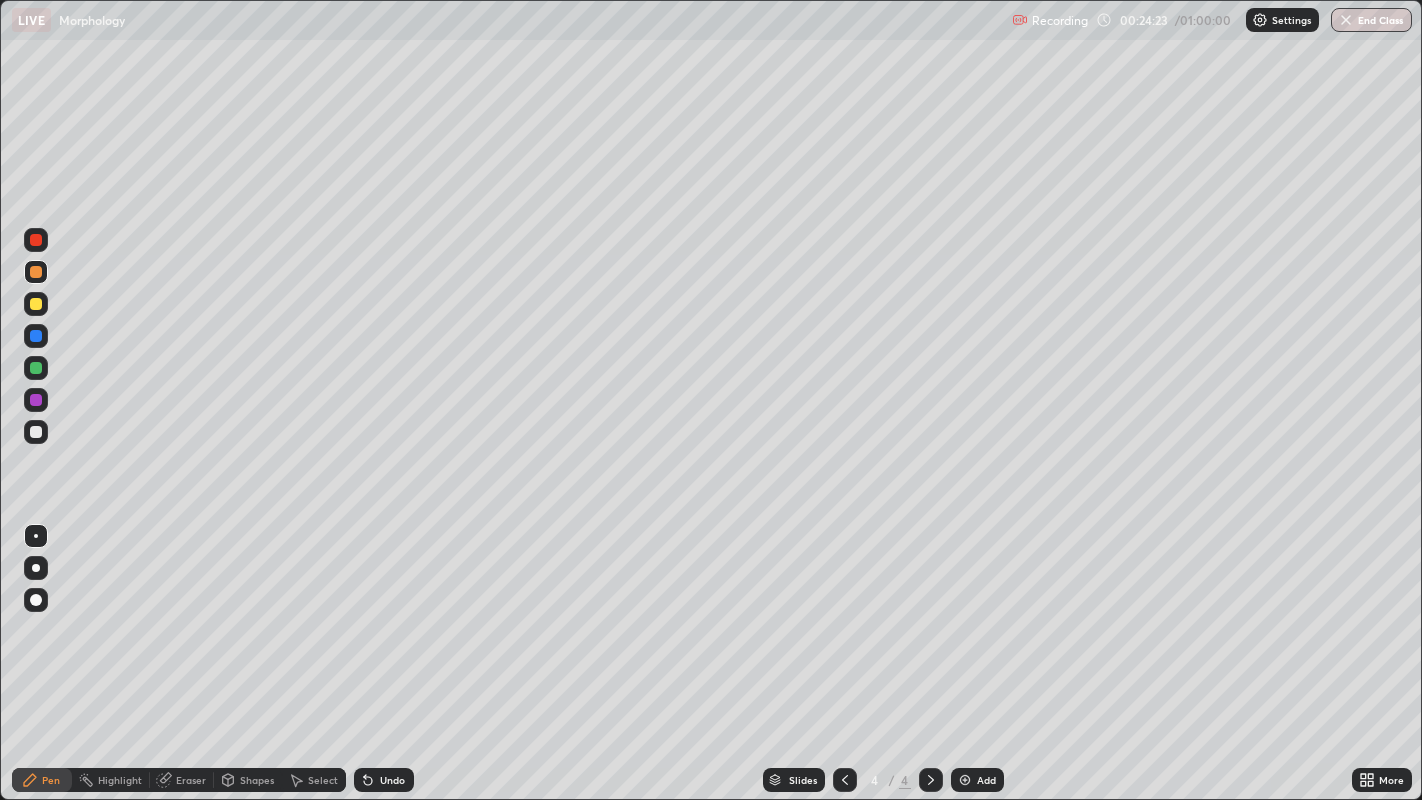 click on "Undo" at bounding box center [392, 780] 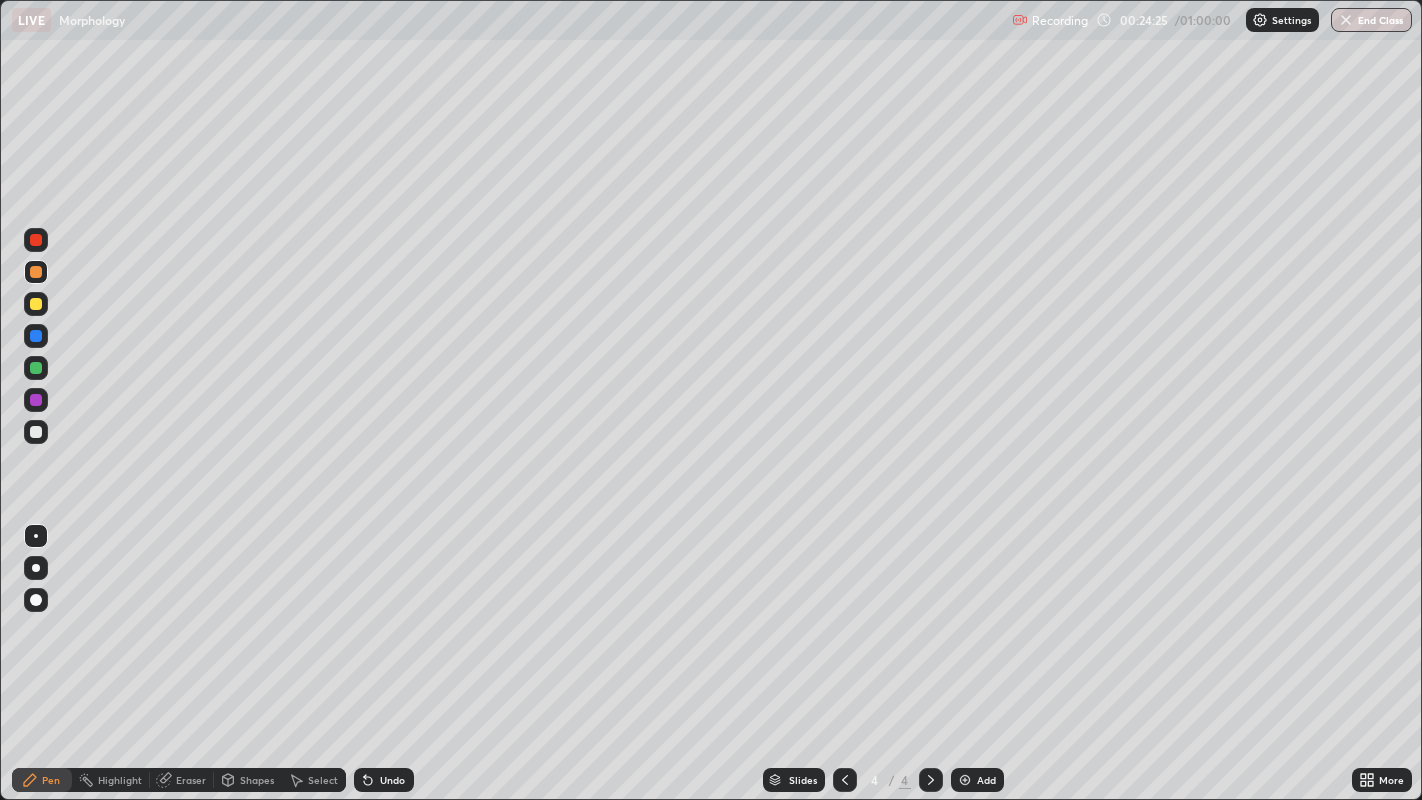 click on "Undo" at bounding box center (392, 780) 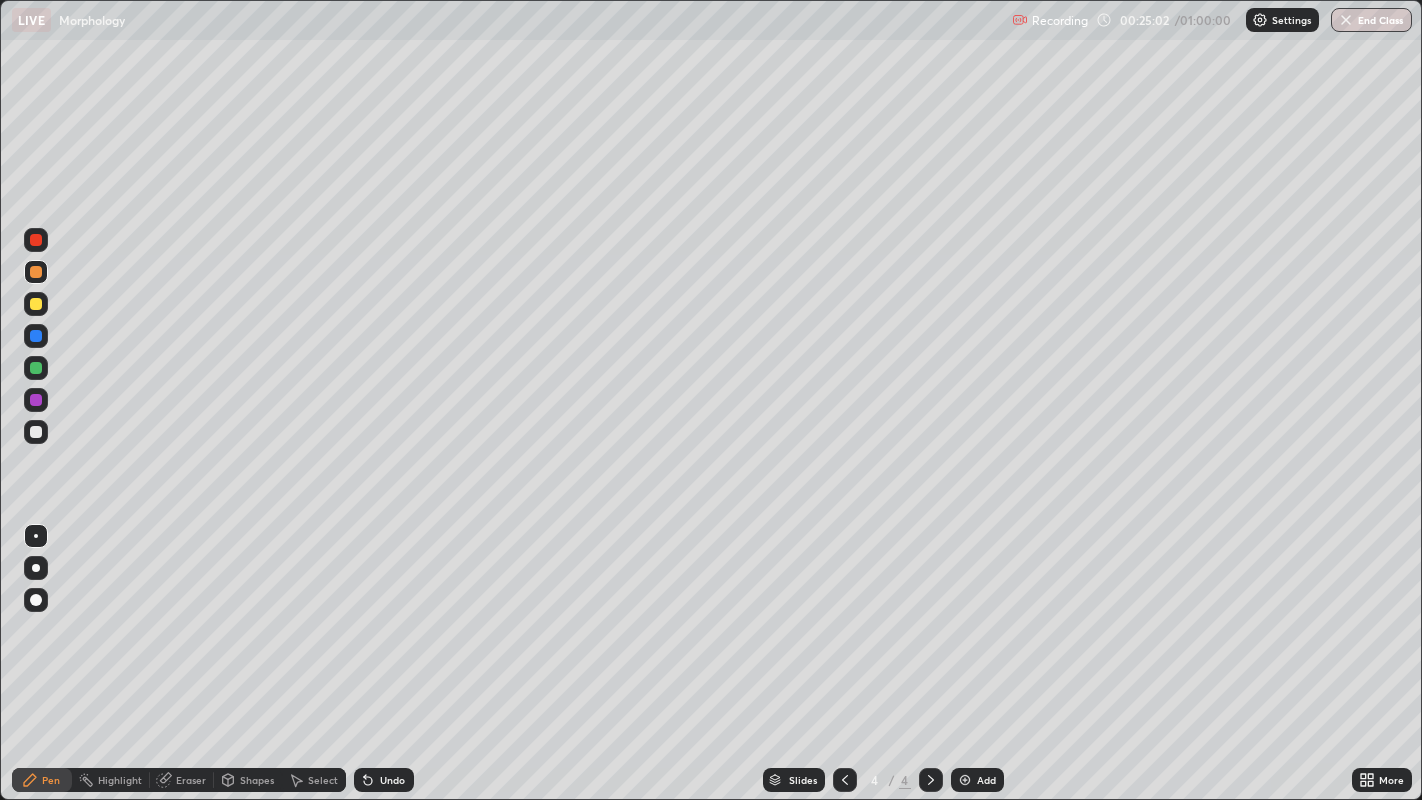 click on "Select" at bounding box center [314, 780] 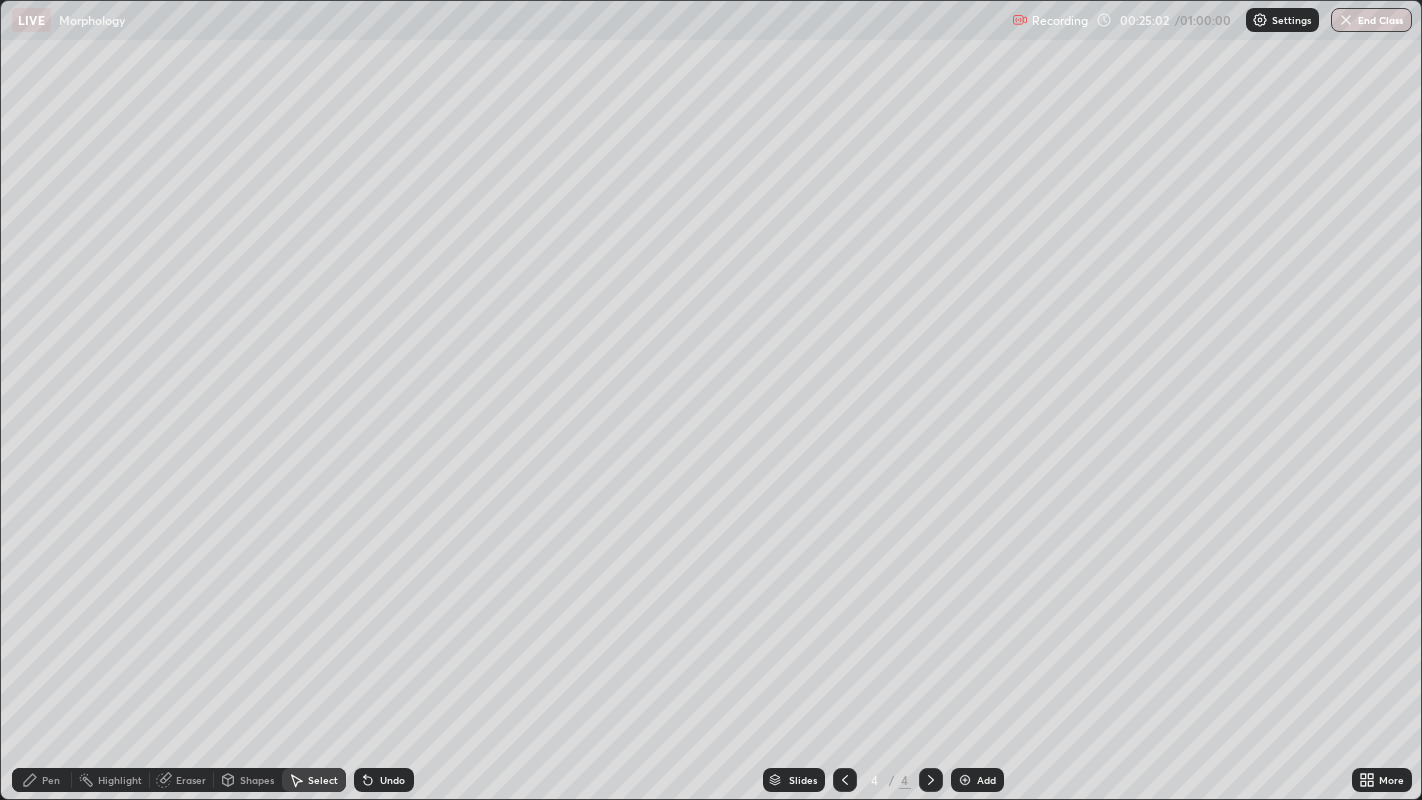 click on "Select" at bounding box center [314, 780] 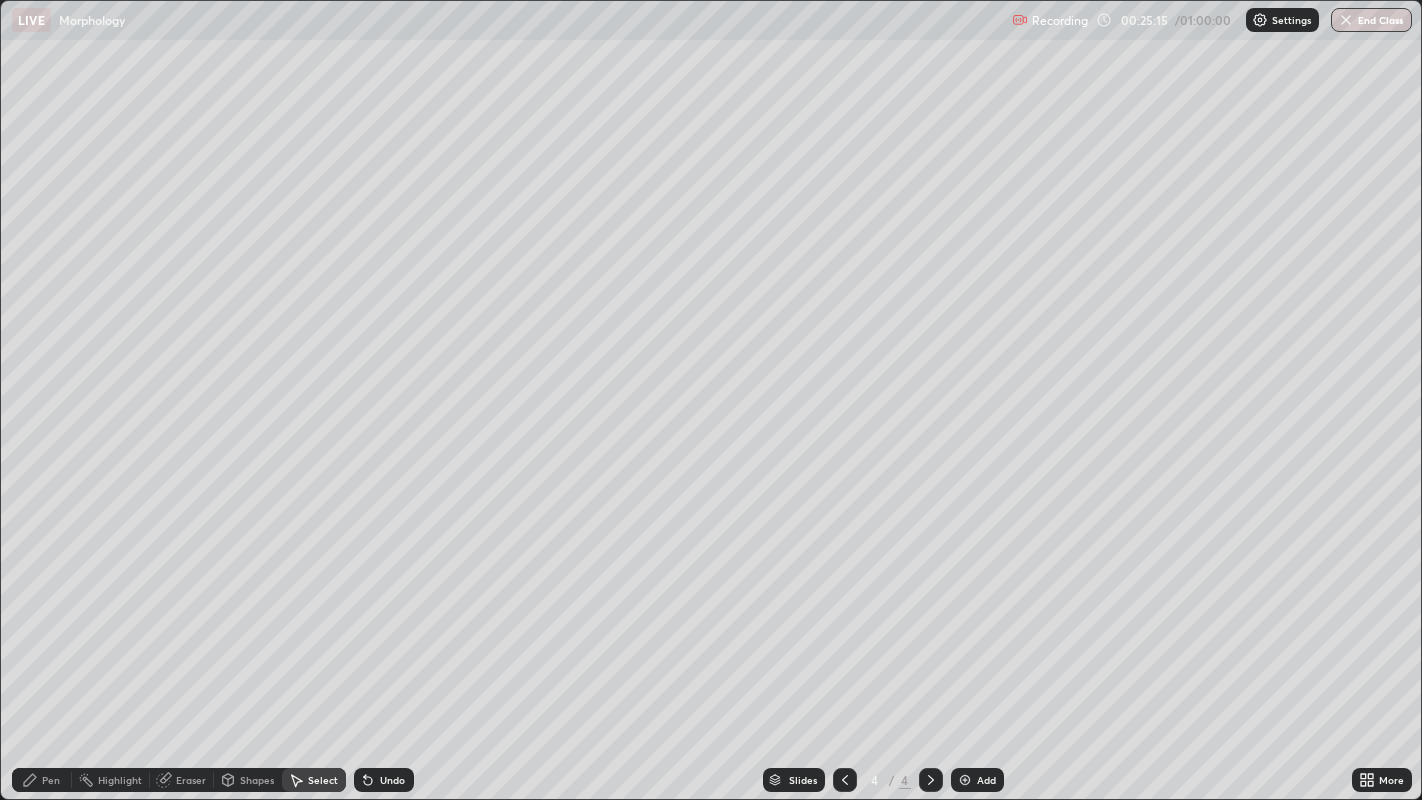 click on "Pen" at bounding box center (51, 780) 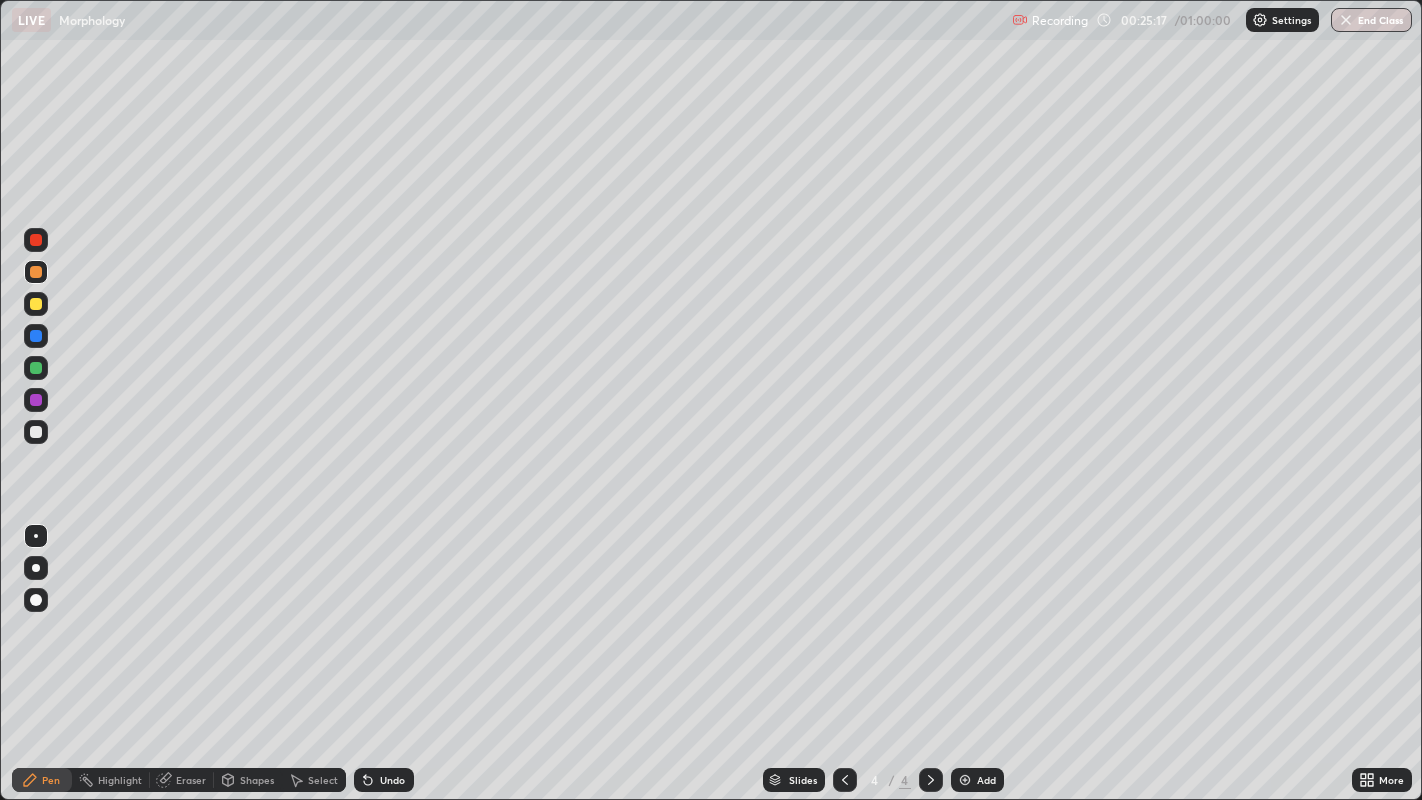 click at bounding box center [36, 368] 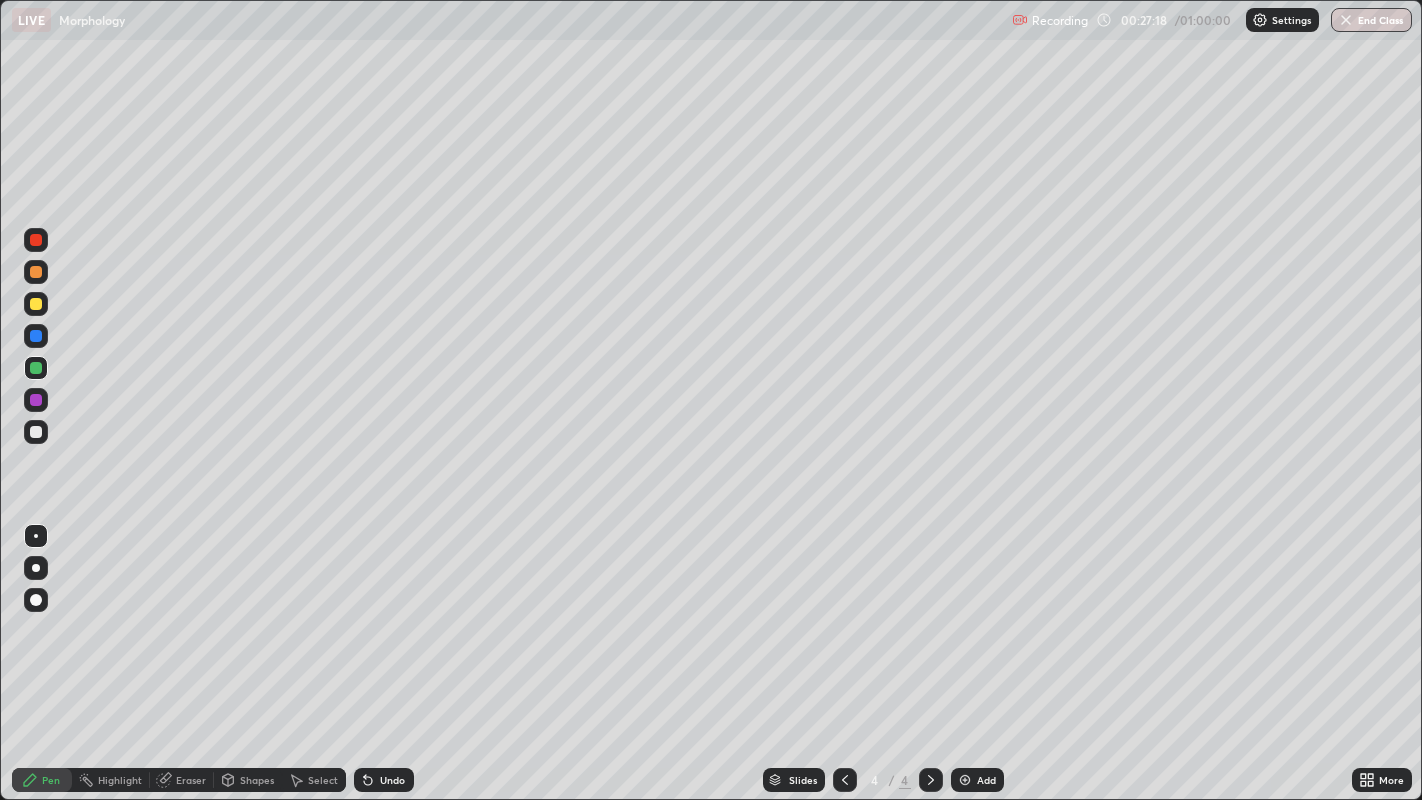 click at bounding box center (36, 336) 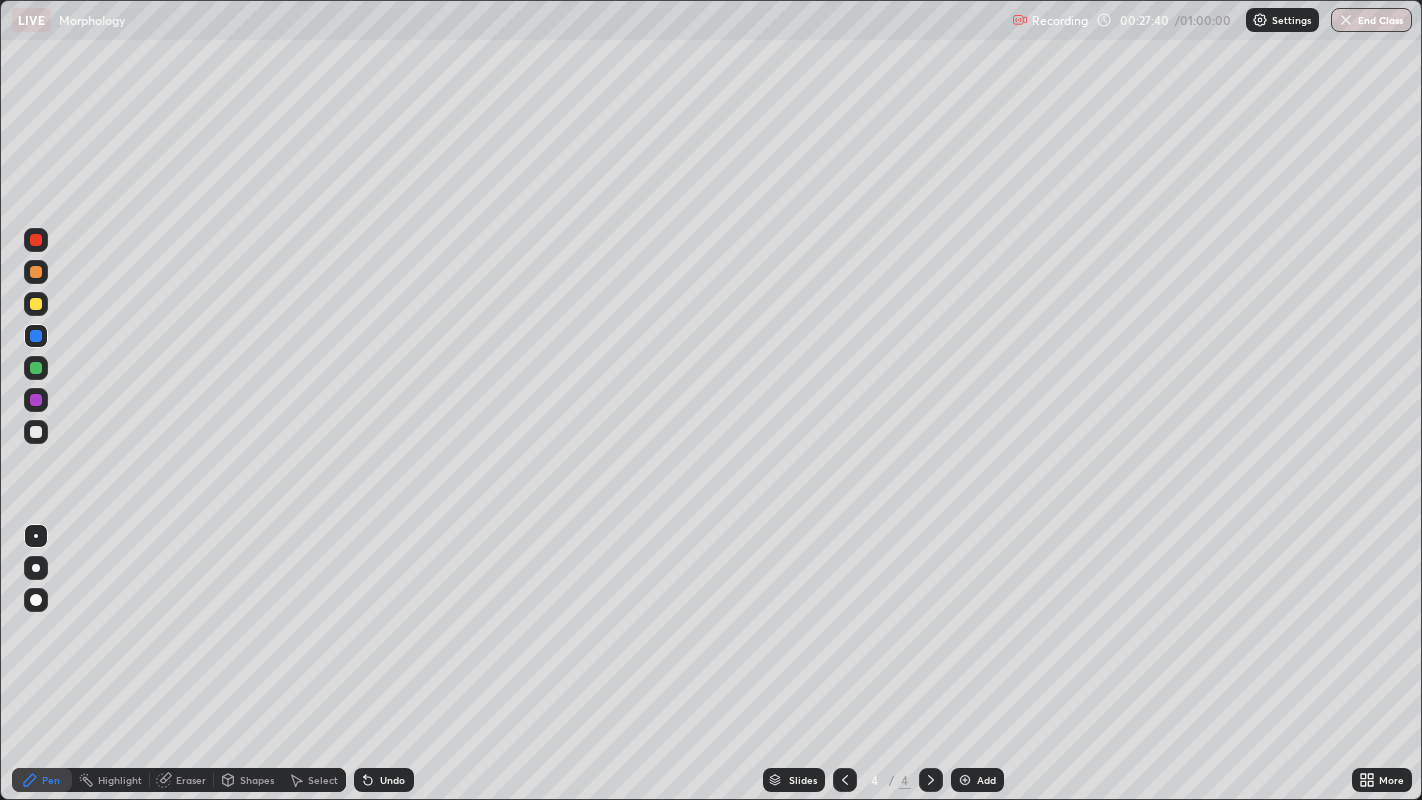 click at bounding box center (36, 304) 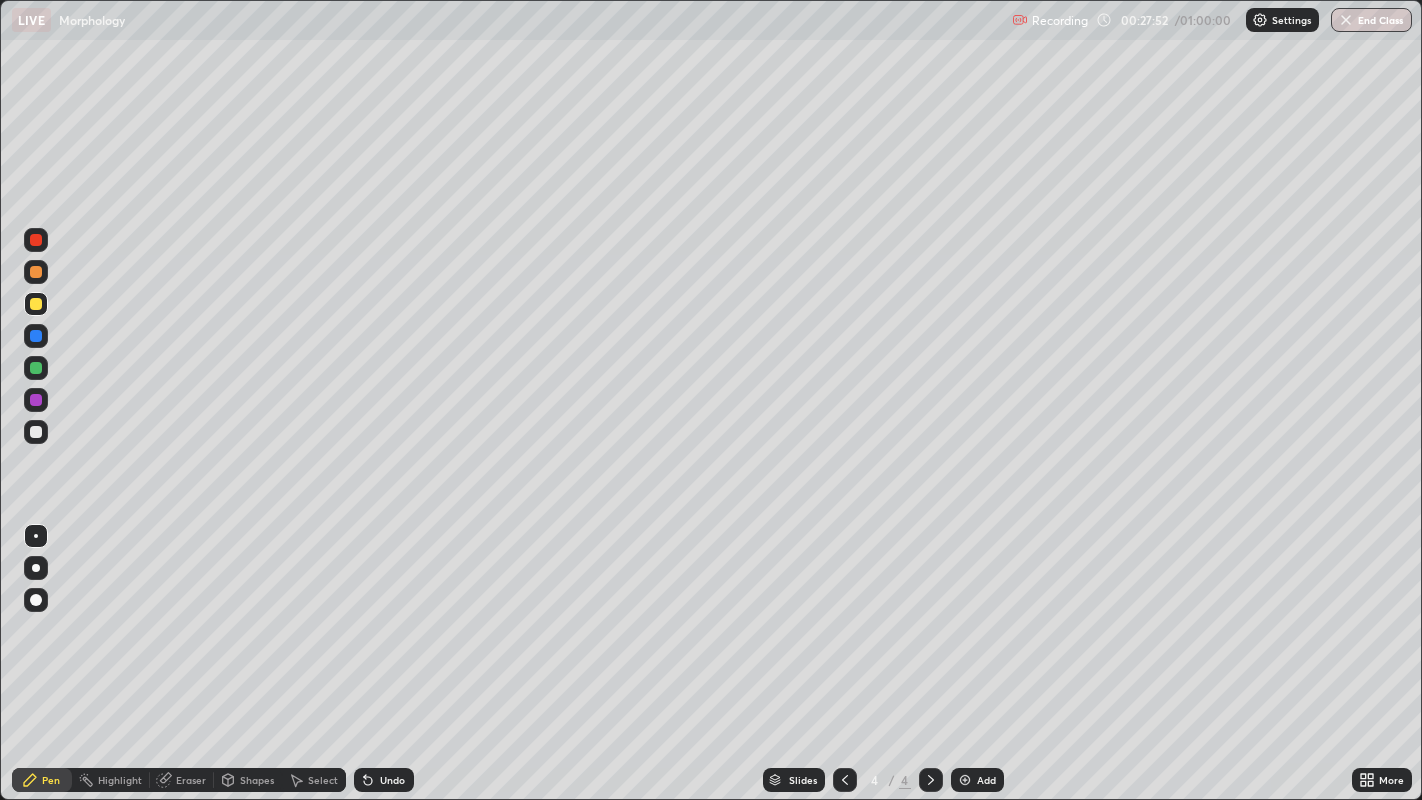 click at bounding box center [36, 336] 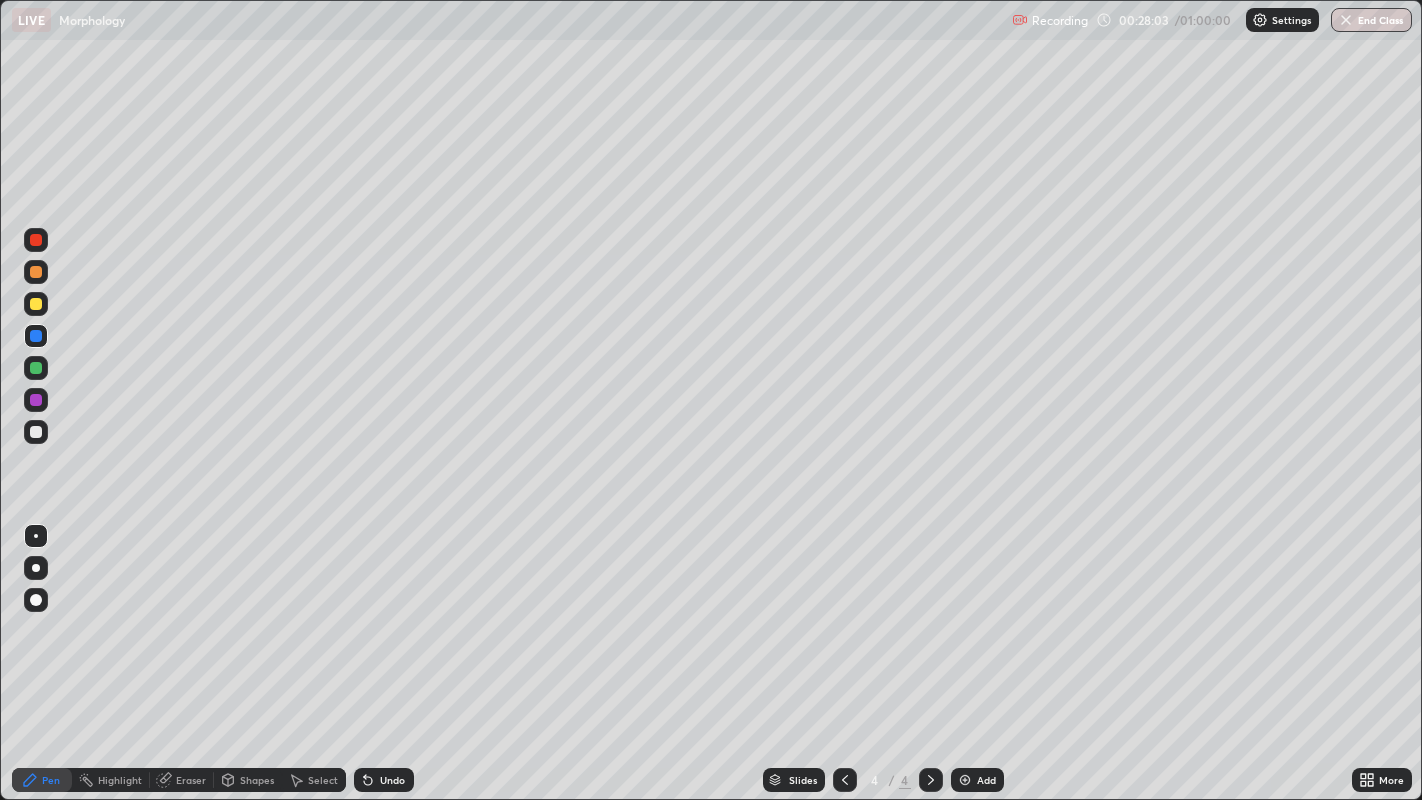click at bounding box center (36, 304) 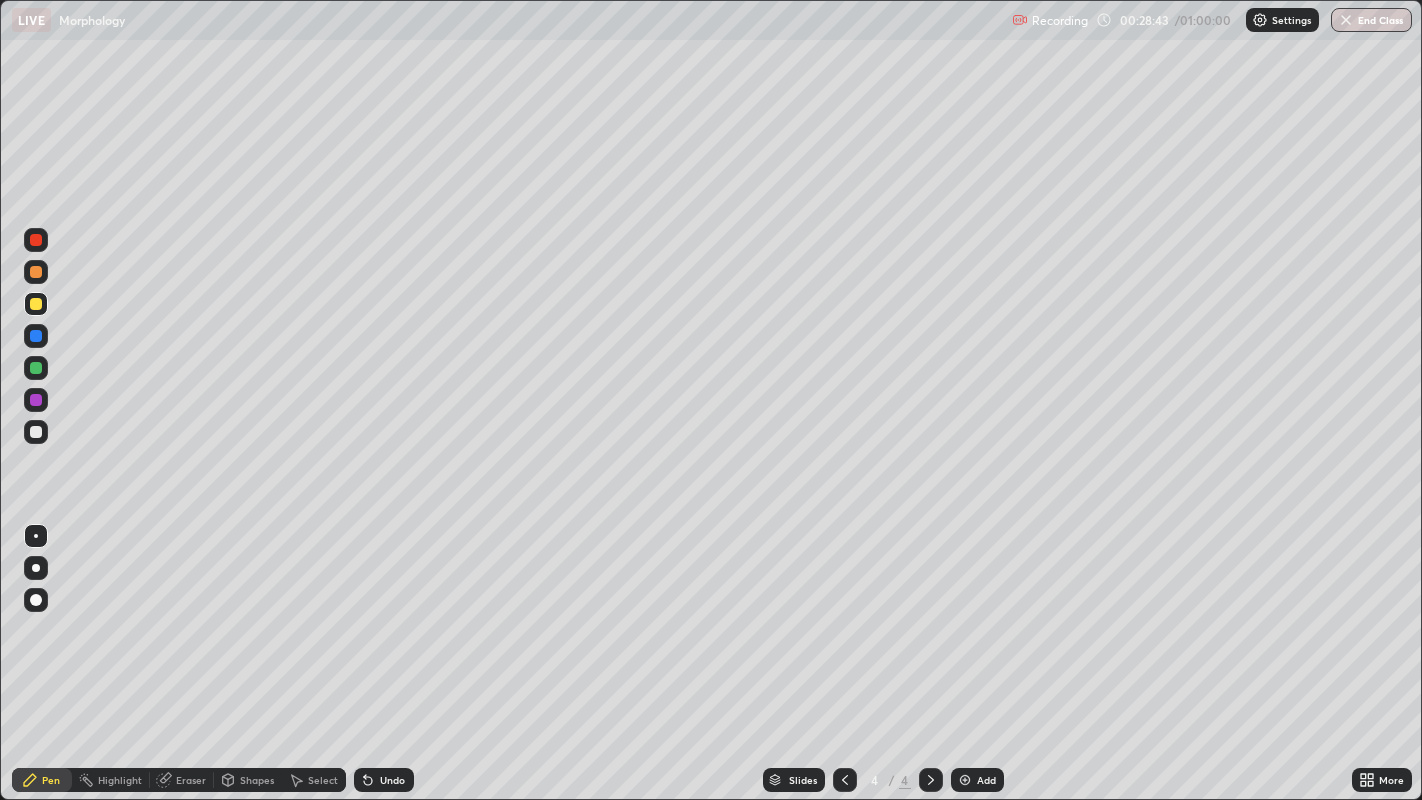 click at bounding box center (36, 432) 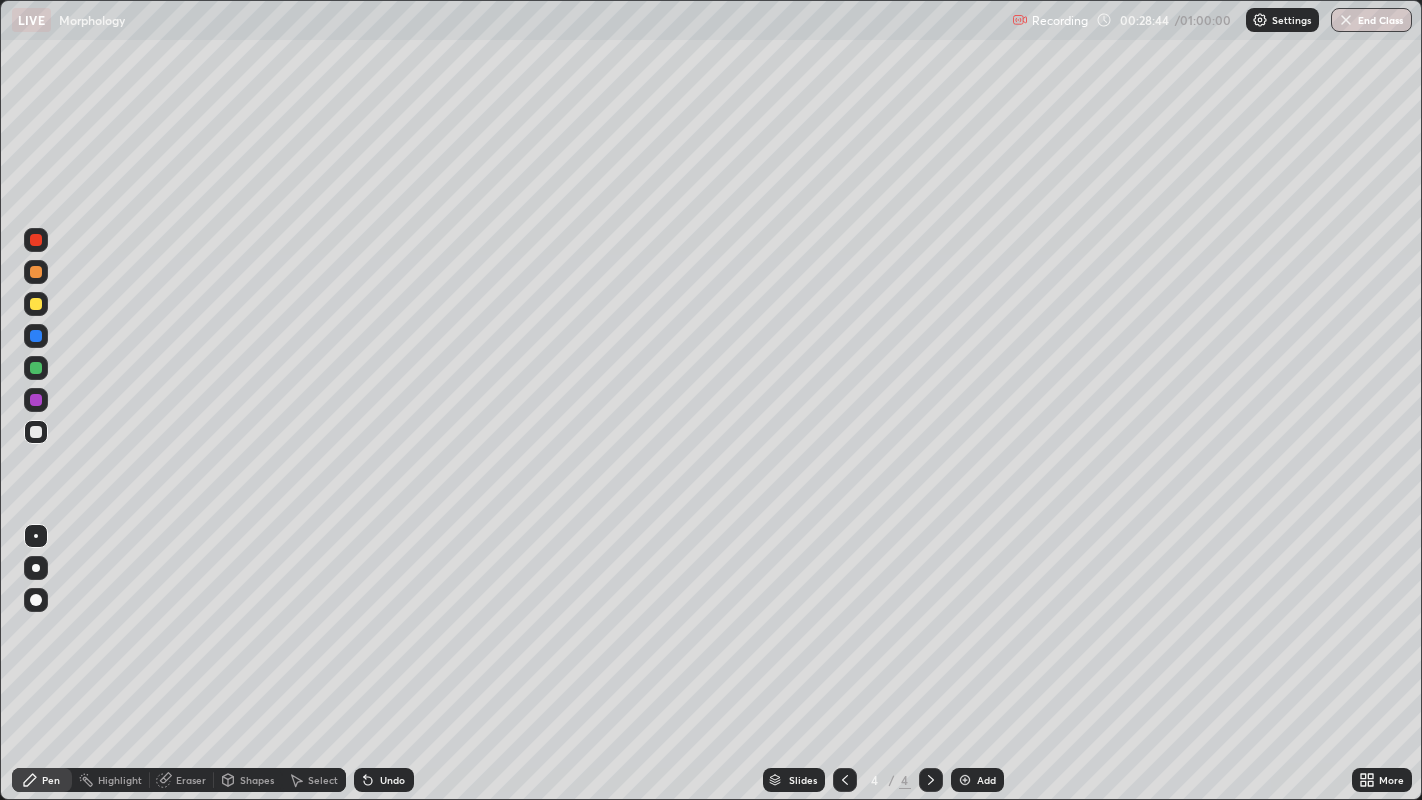 click at bounding box center [36, 272] 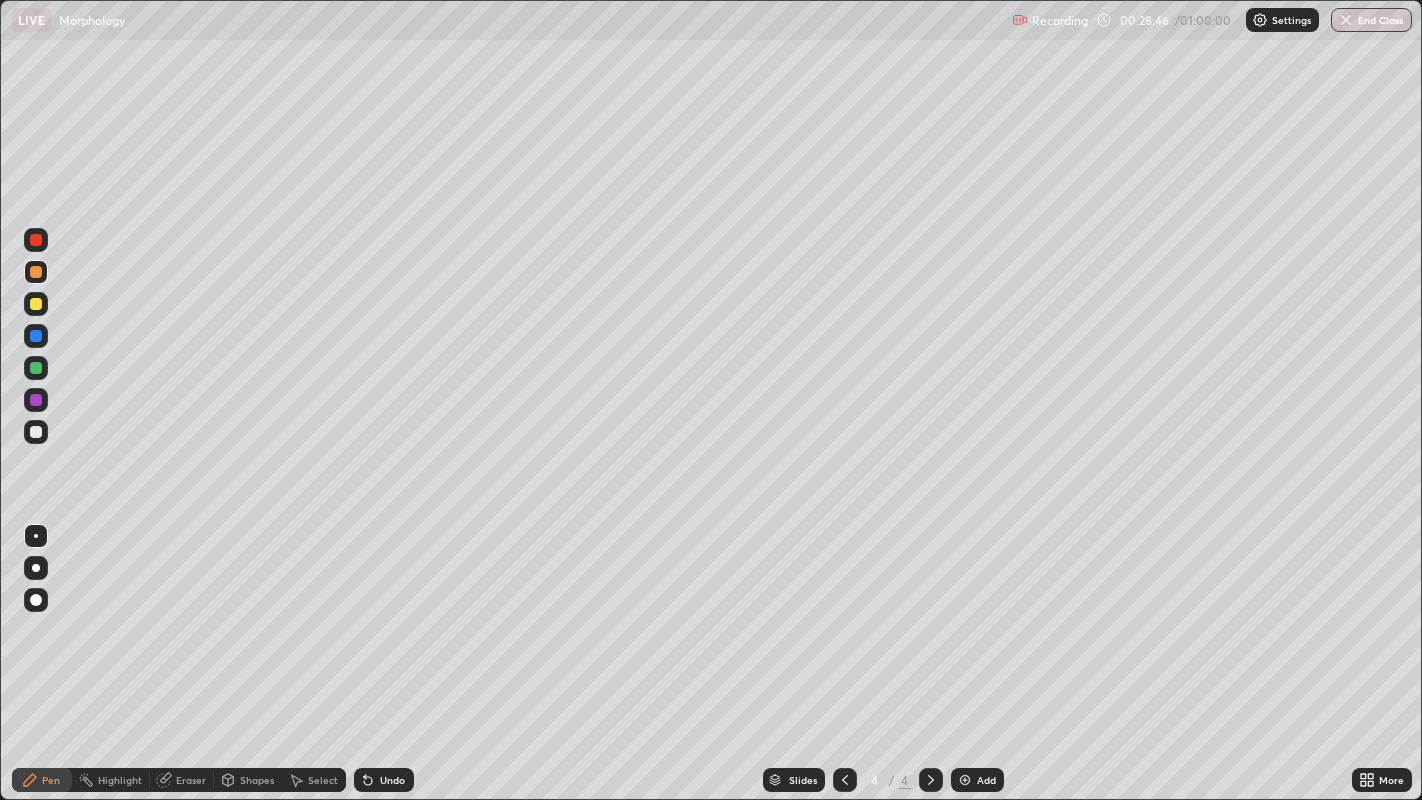 click at bounding box center [36, 400] 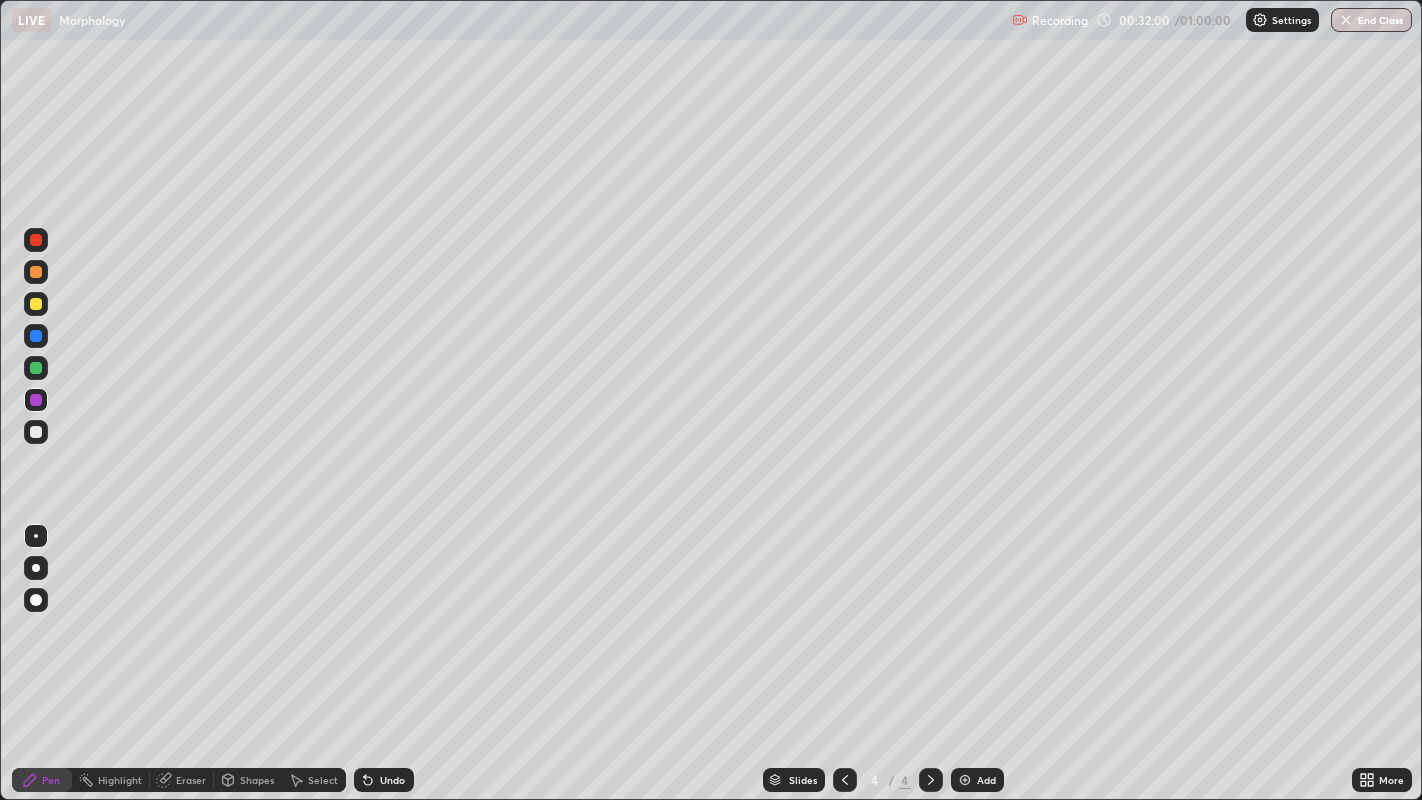 click at bounding box center [36, 432] 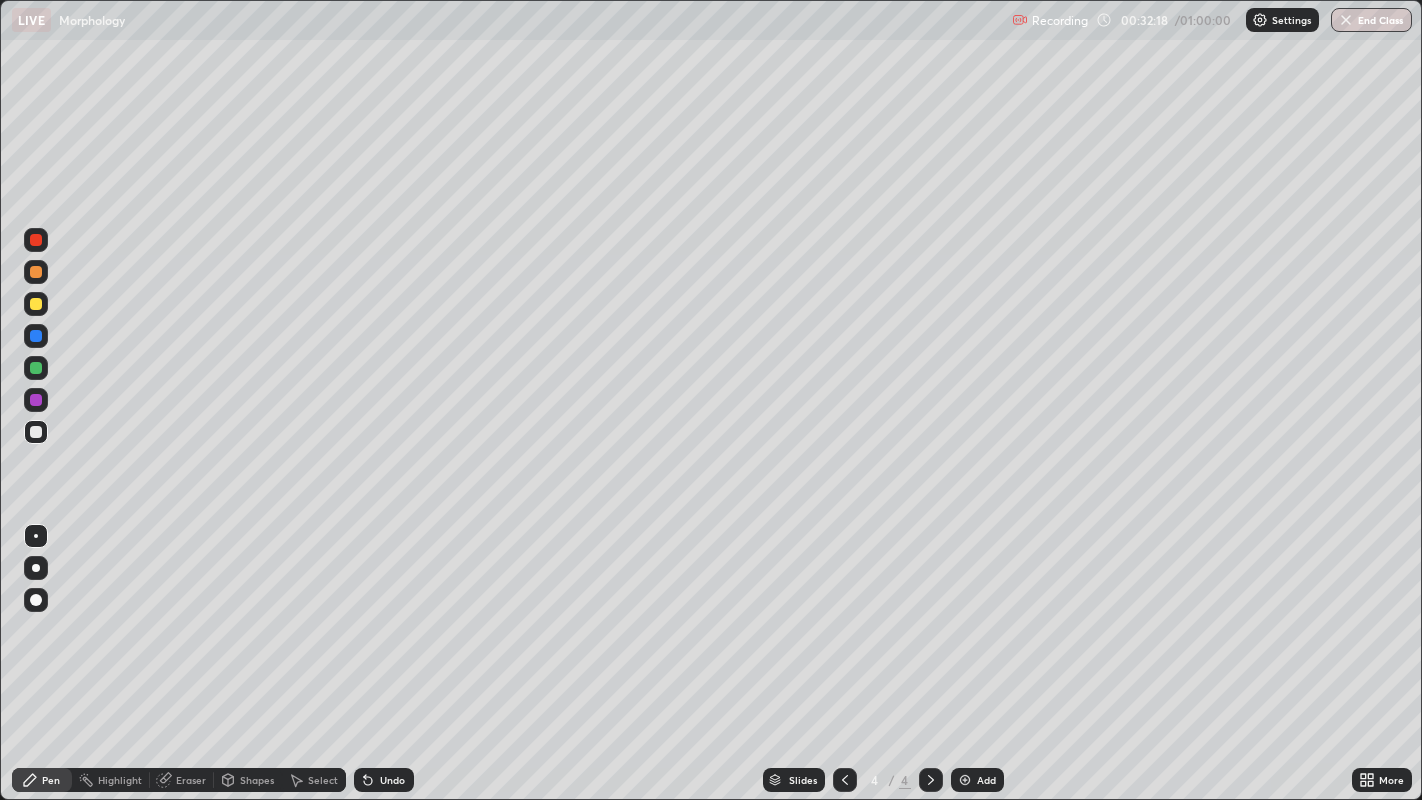 click at bounding box center [36, 272] 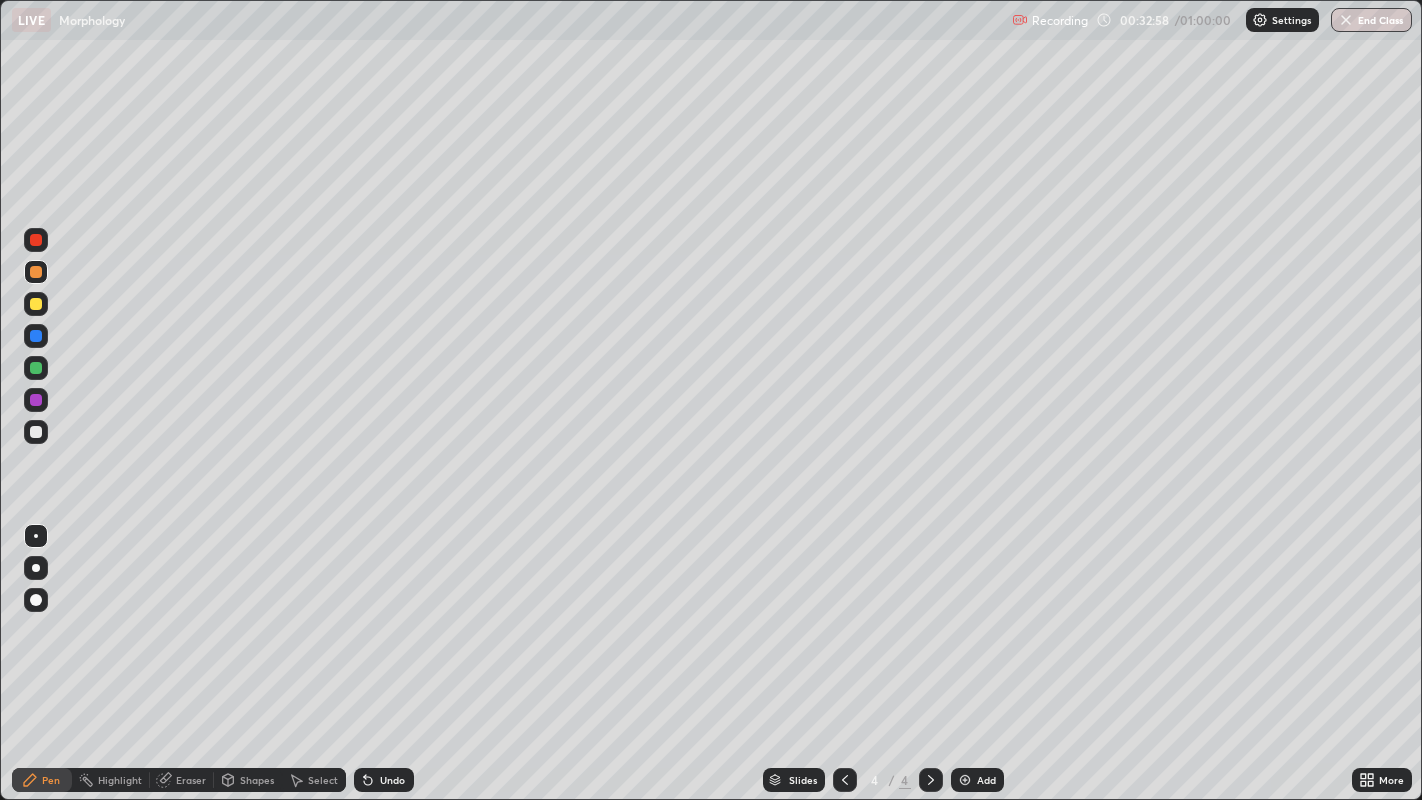 click at bounding box center (36, 368) 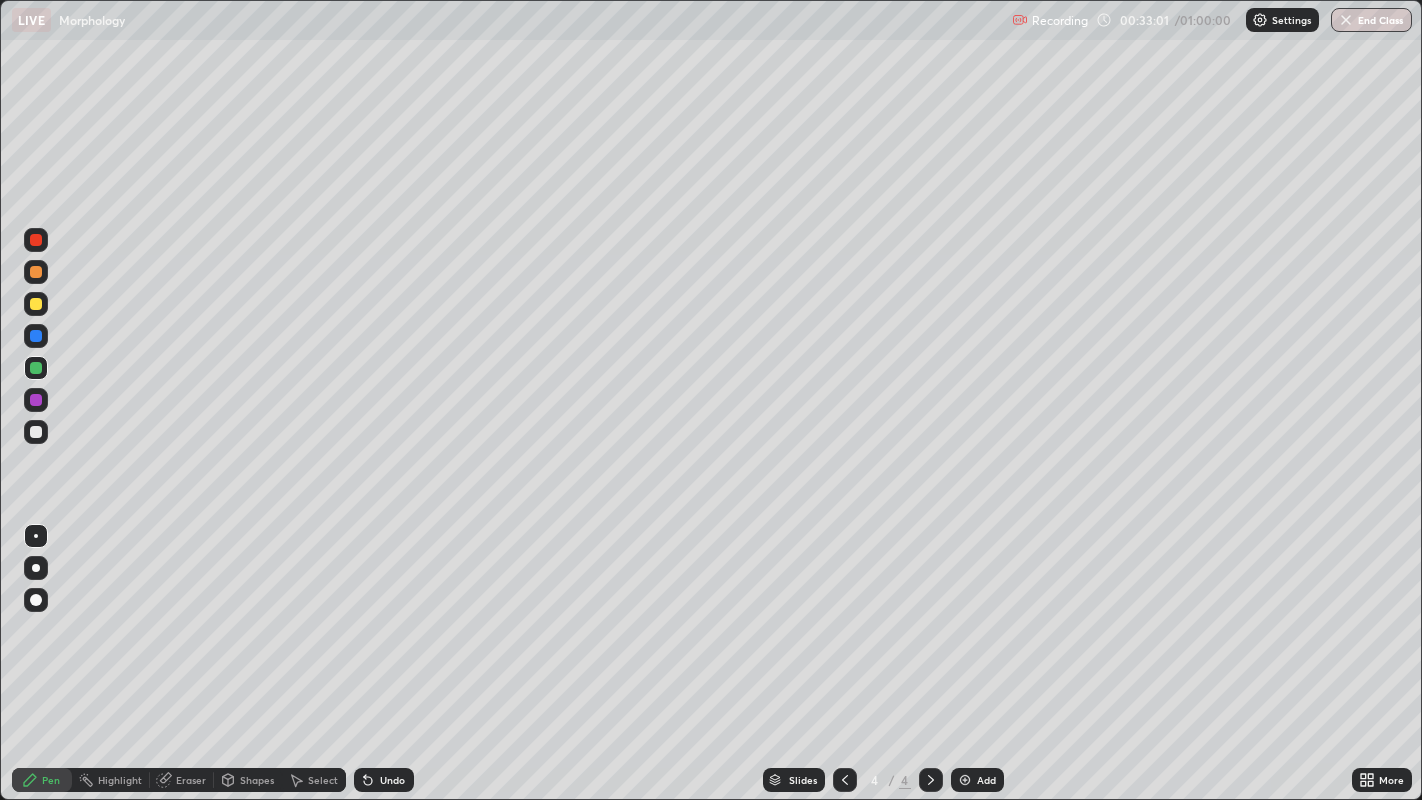 click on "Undo" at bounding box center (384, 780) 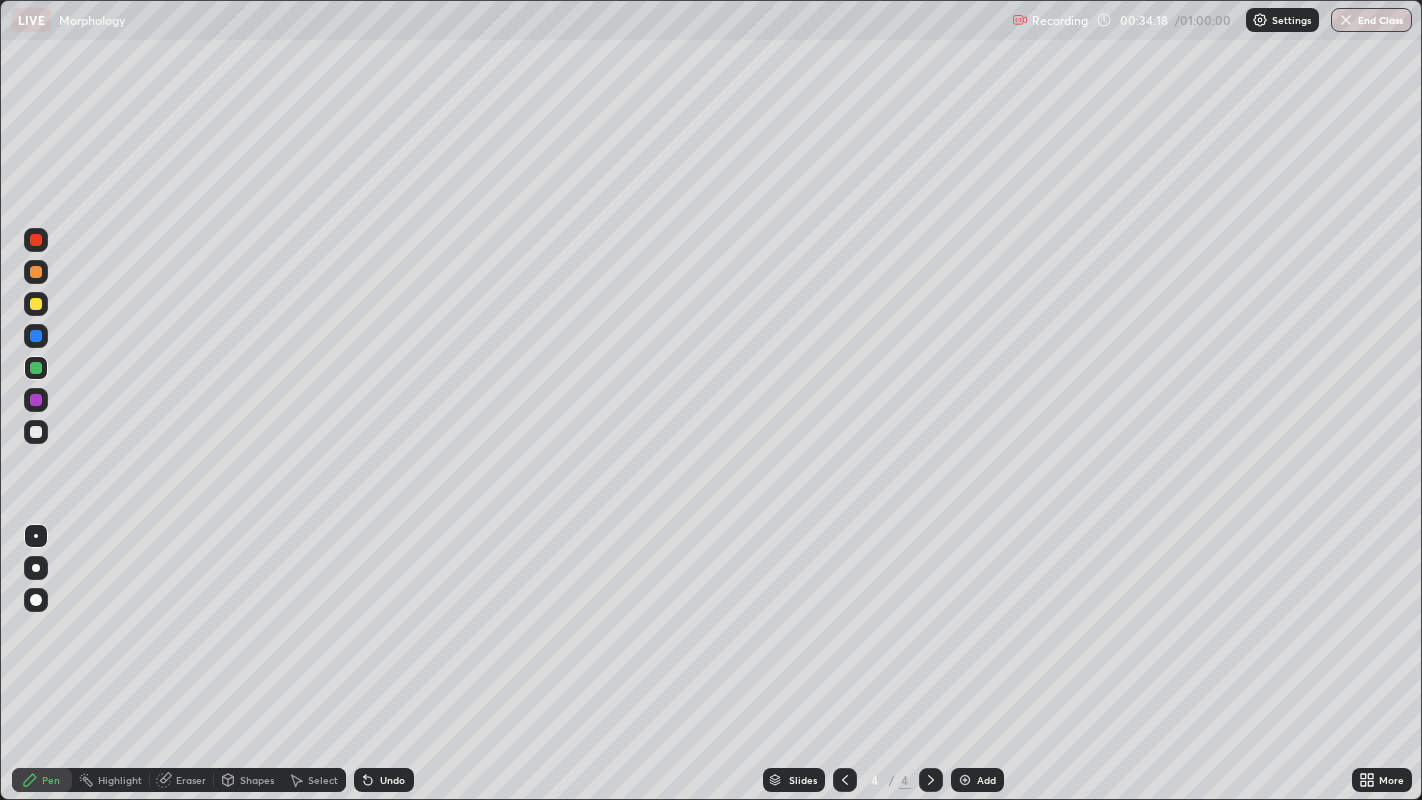 click at bounding box center [36, 272] 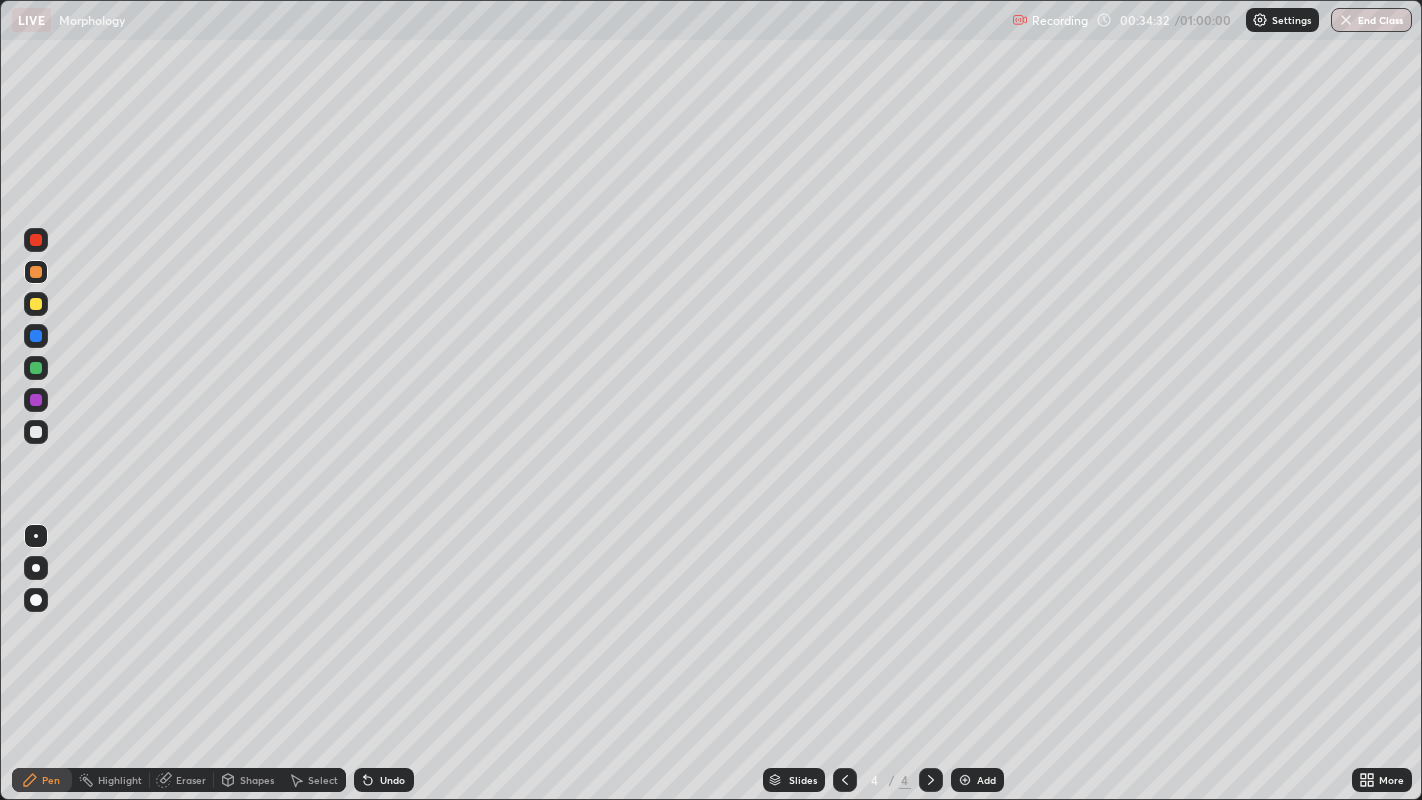 click at bounding box center (36, 368) 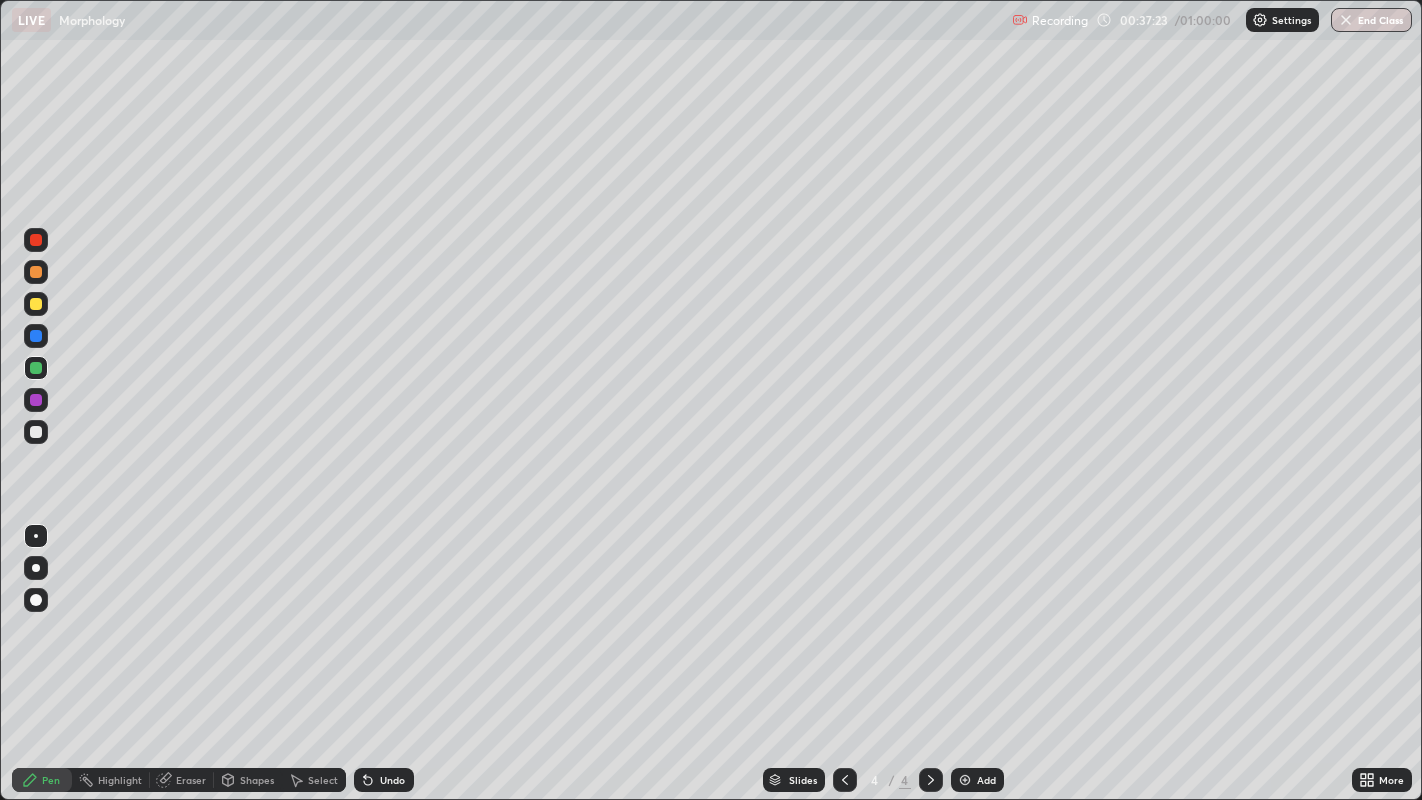 click 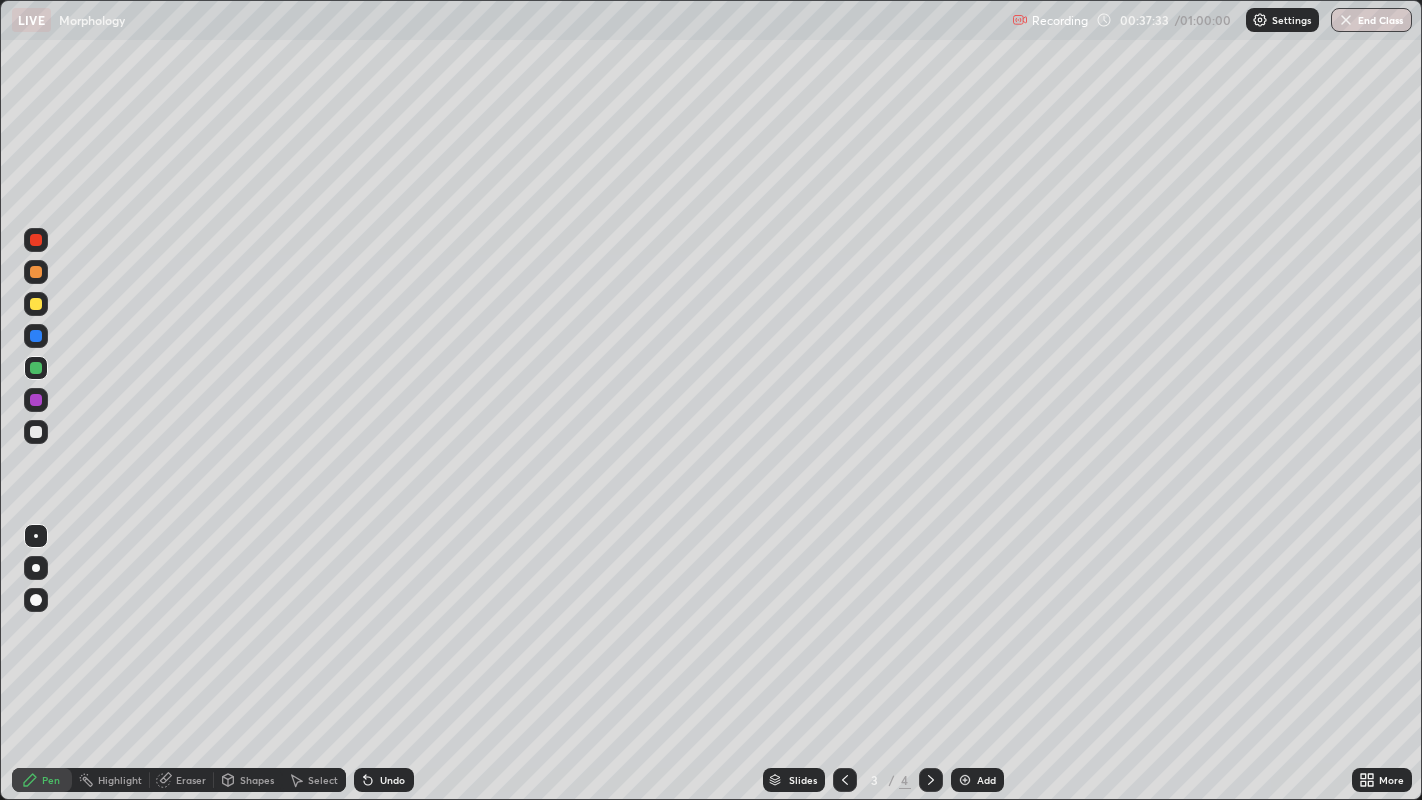 click on "Undo" at bounding box center (392, 780) 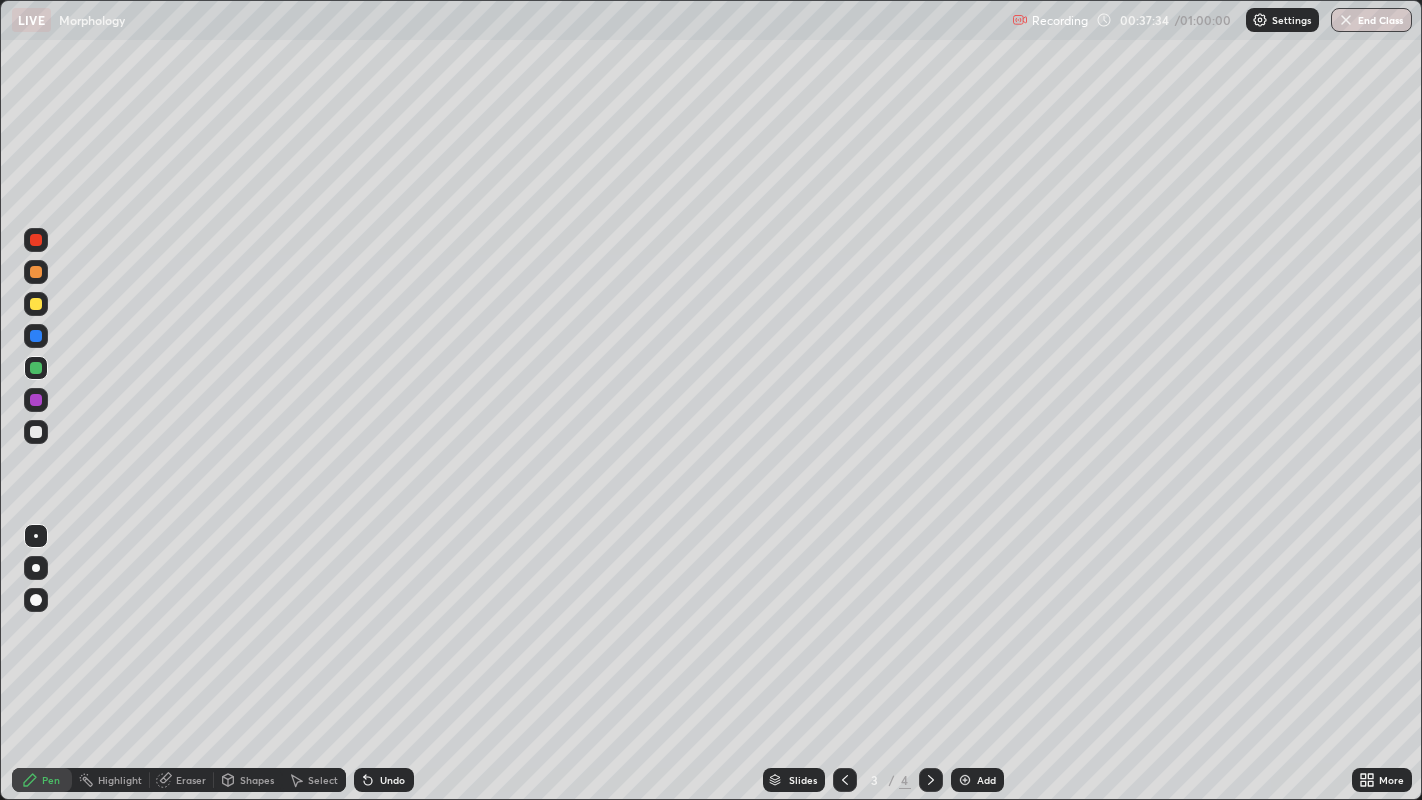 click on "Undo" at bounding box center (384, 780) 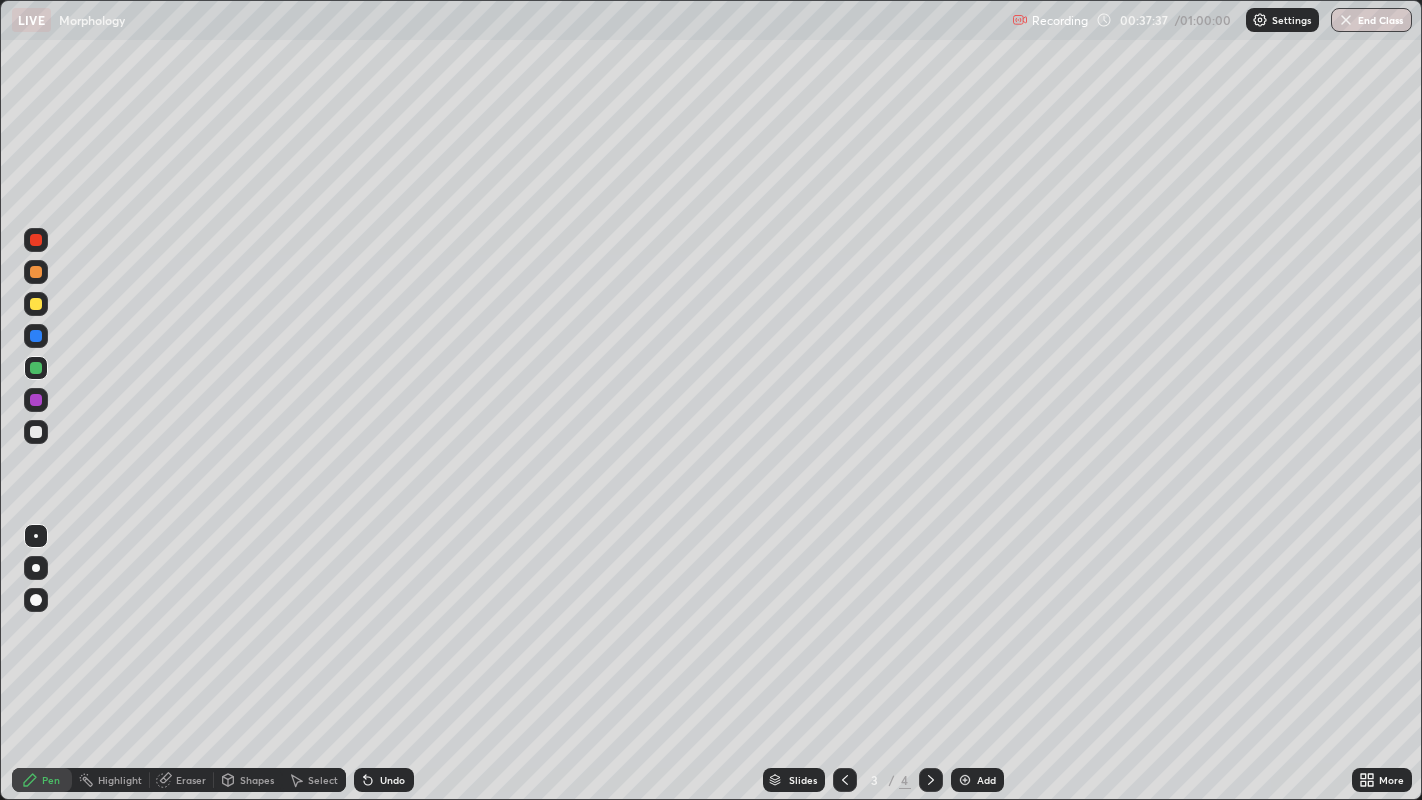 click at bounding box center [36, 400] 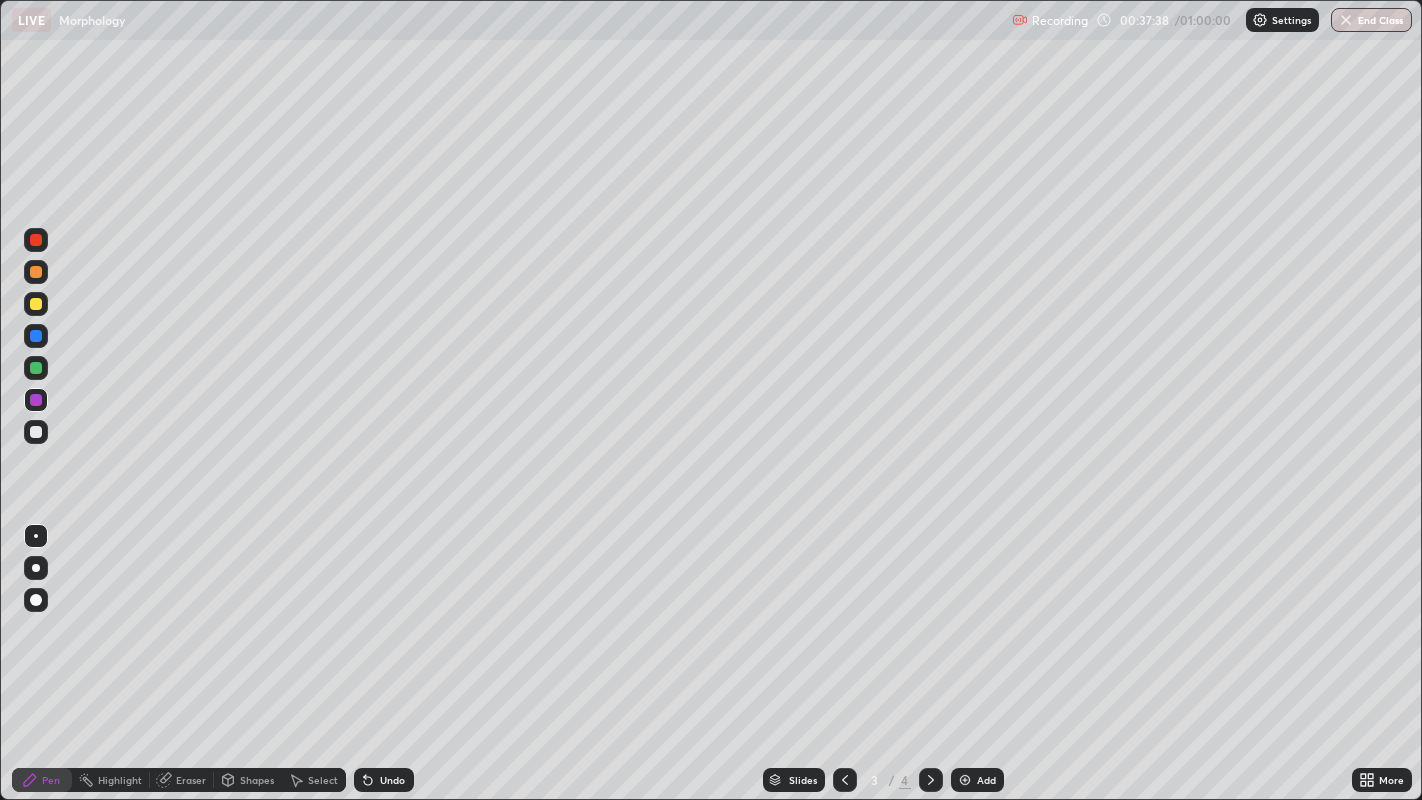click at bounding box center [36, 304] 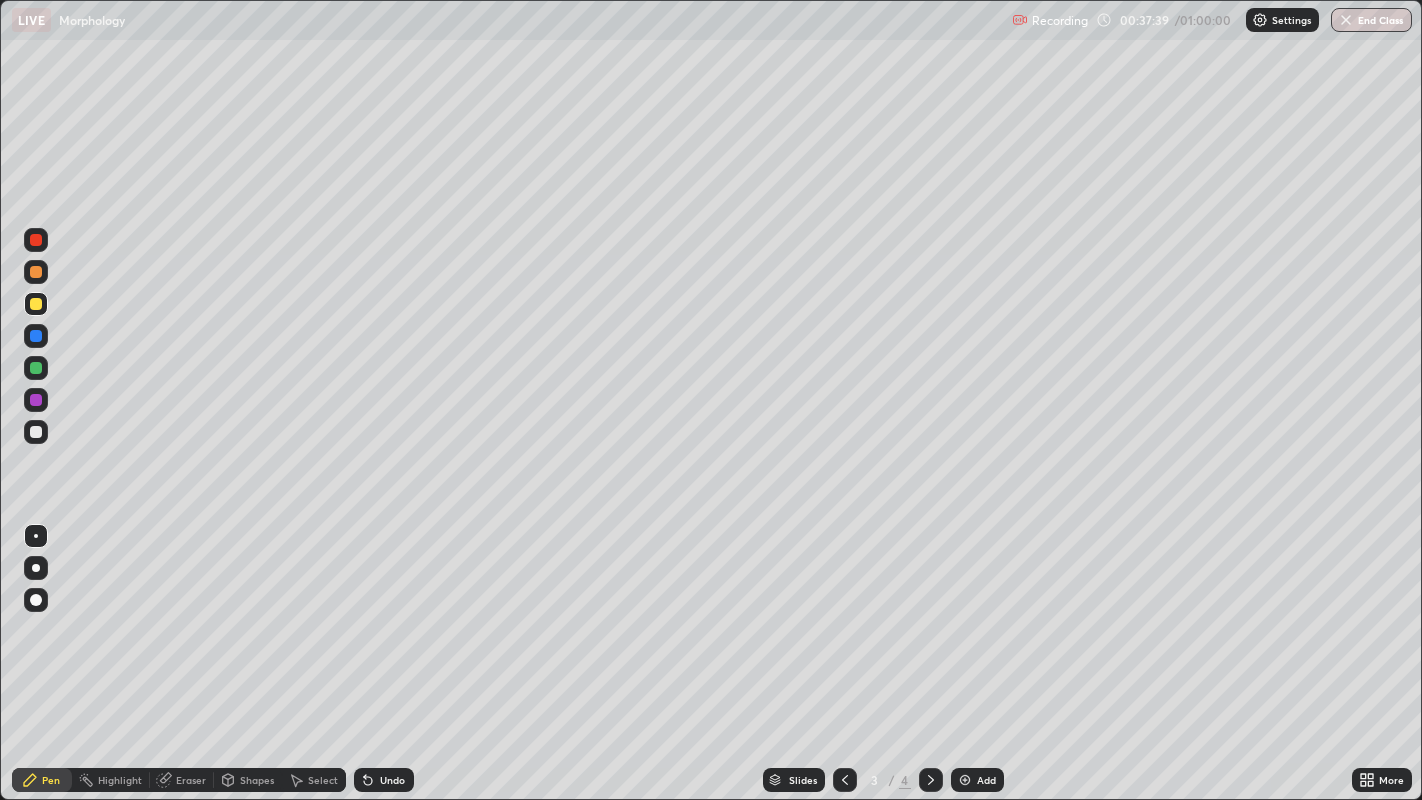click on "Eraser" at bounding box center [191, 780] 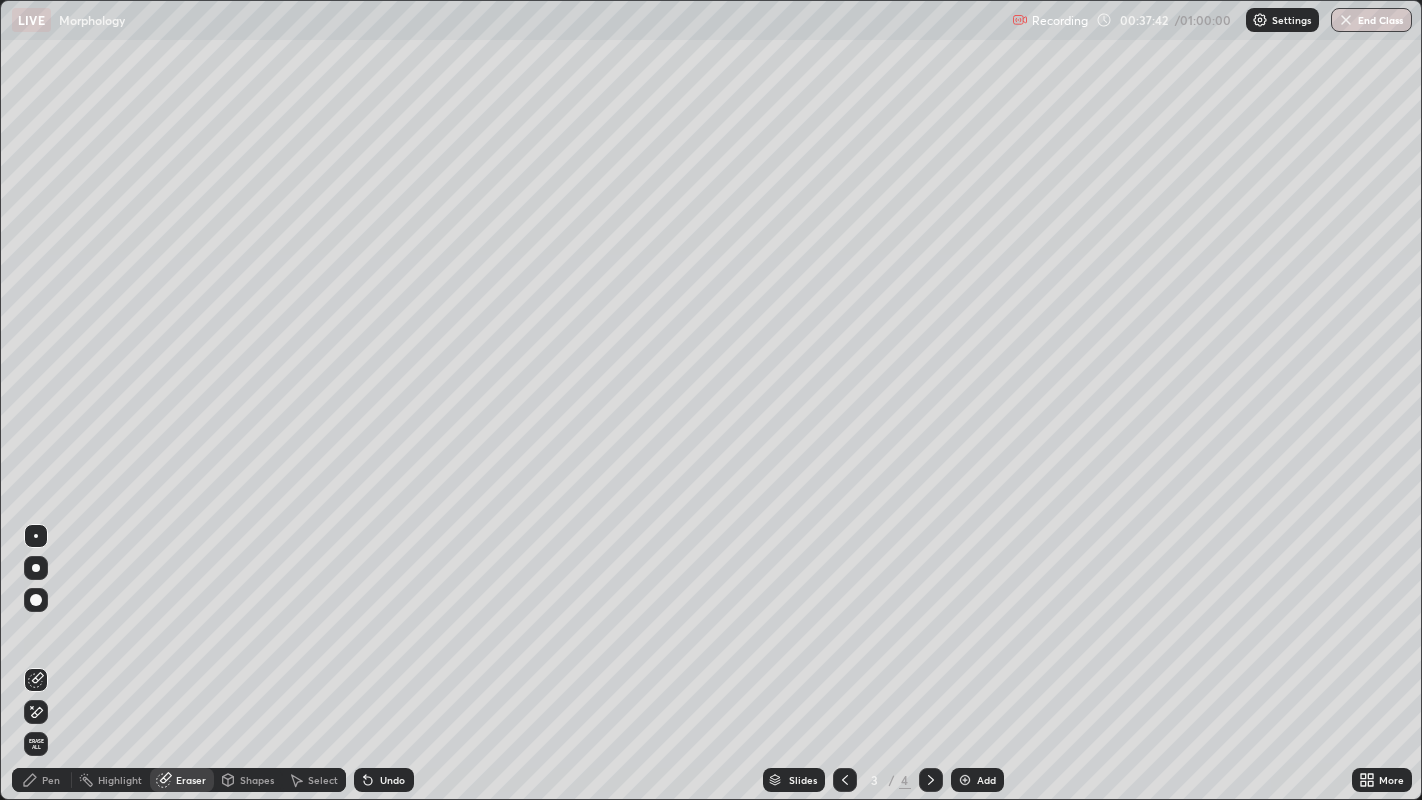 click on "Pen" at bounding box center (51, 780) 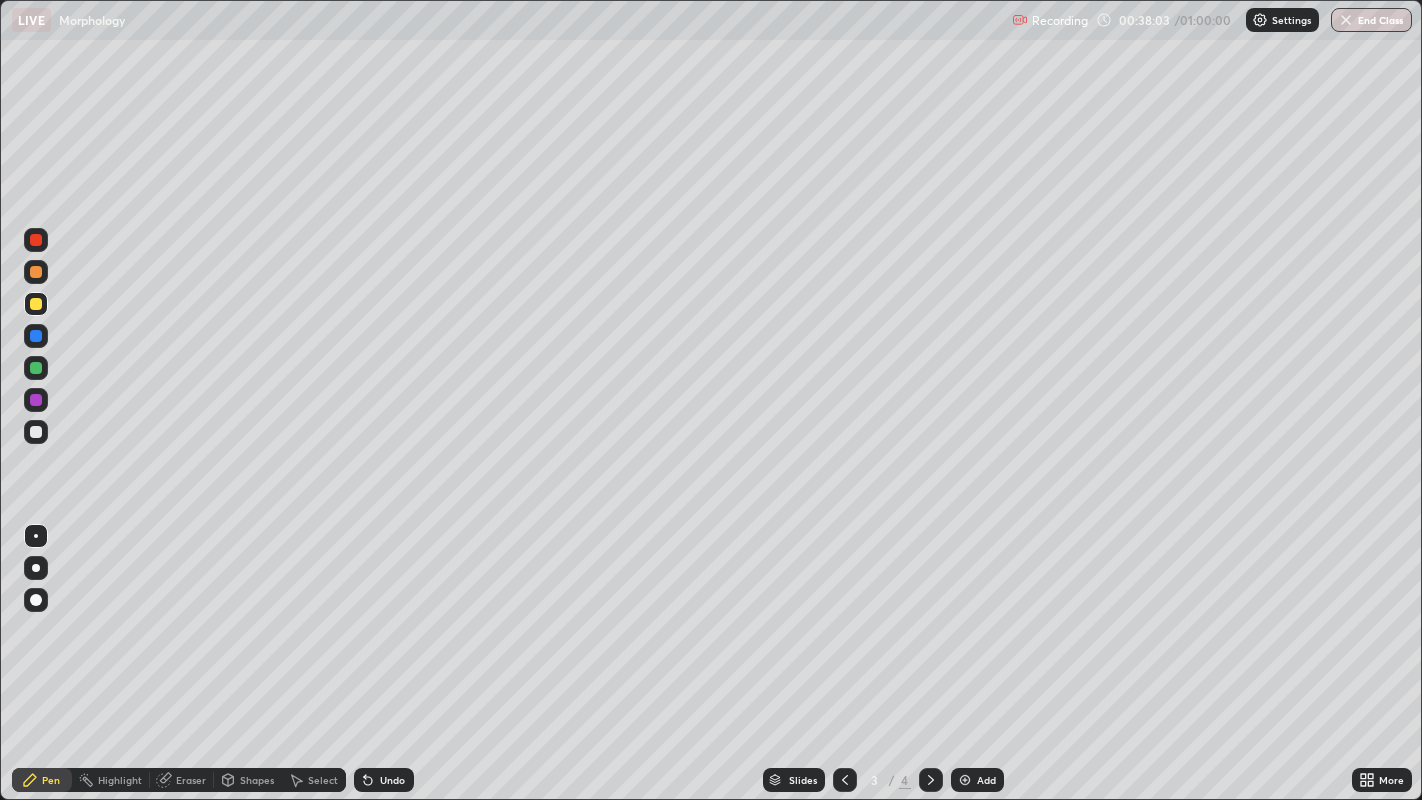 click at bounding box center (36, 400) 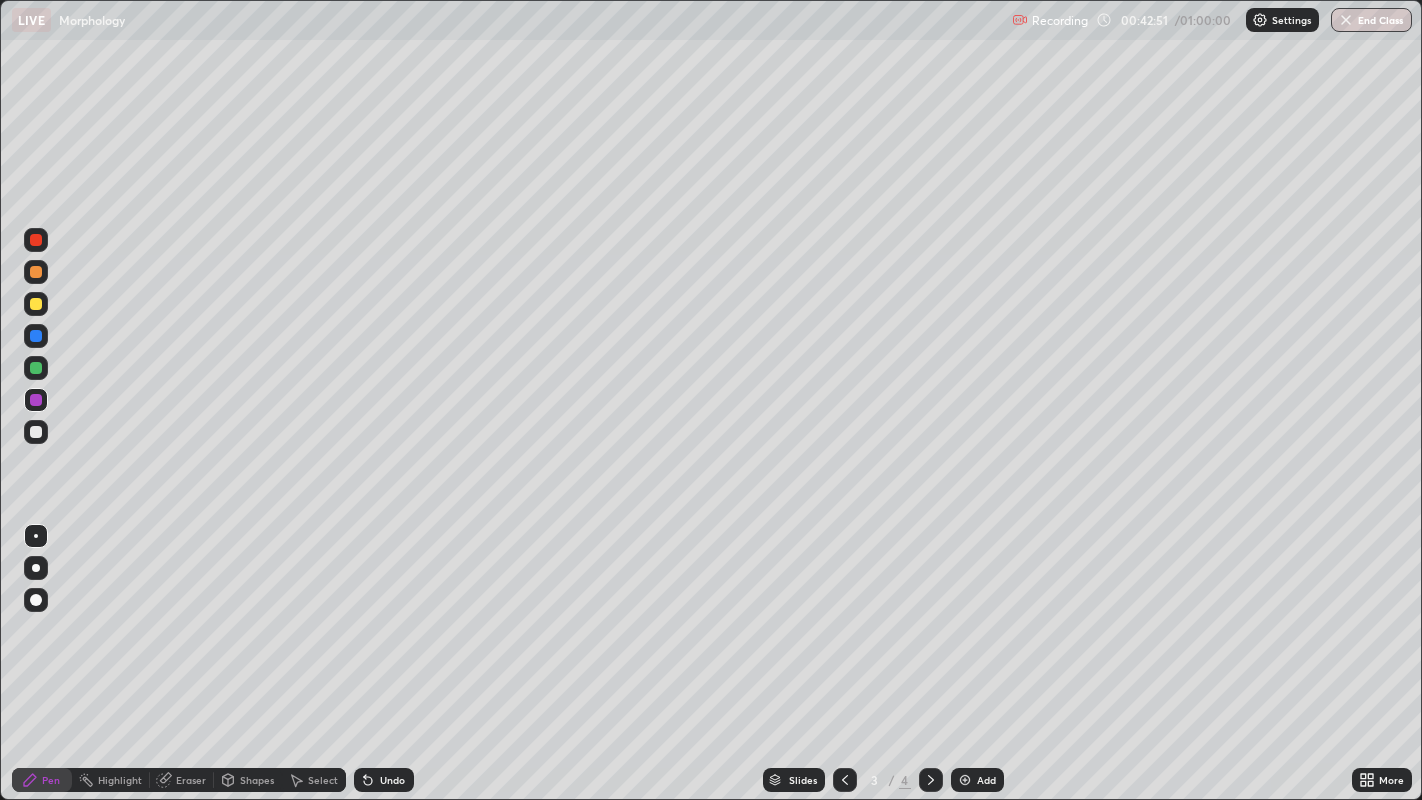 click 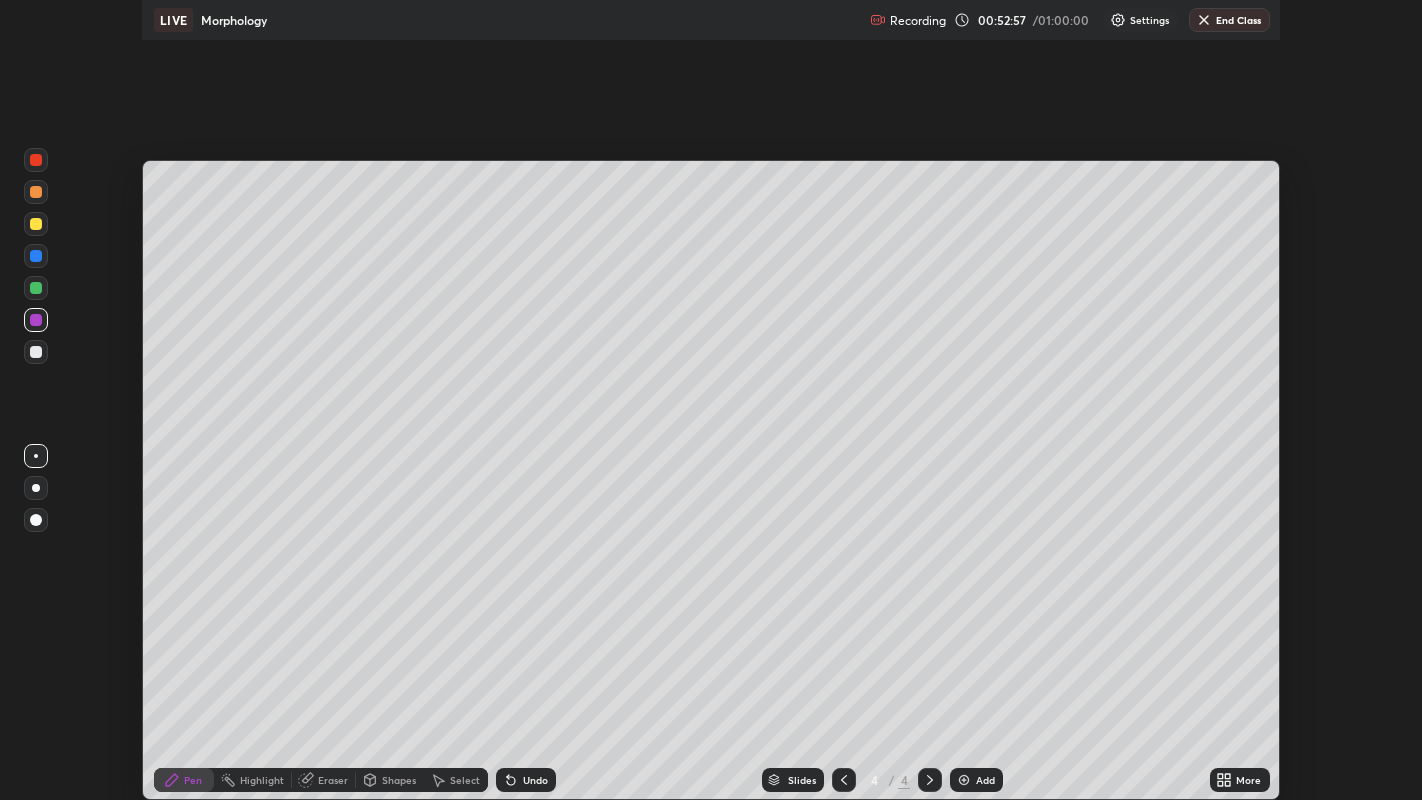 scroll, scrollTop: 99146, scrollLeft: 98862, axis: both 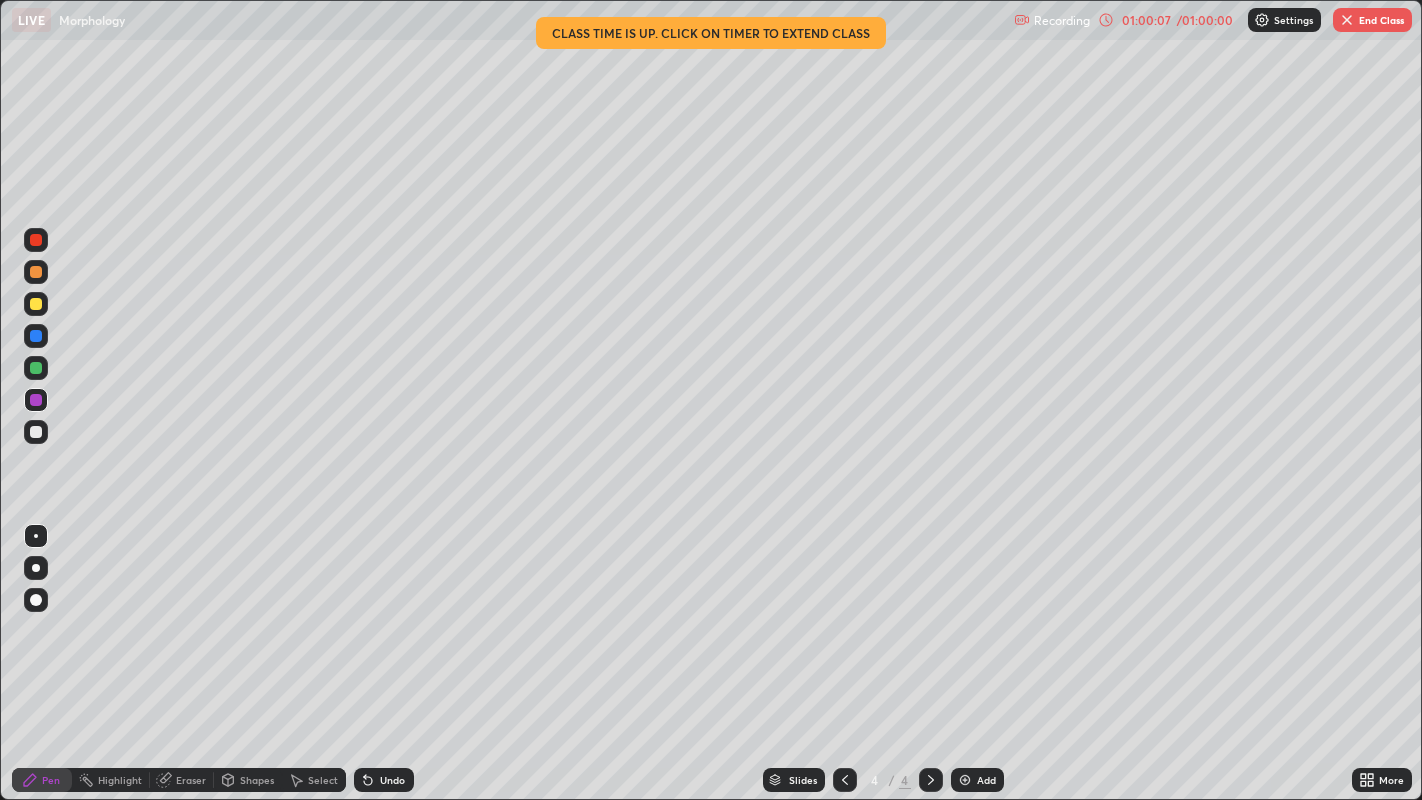 click on "End Class" at bounding box center [1372, 20] 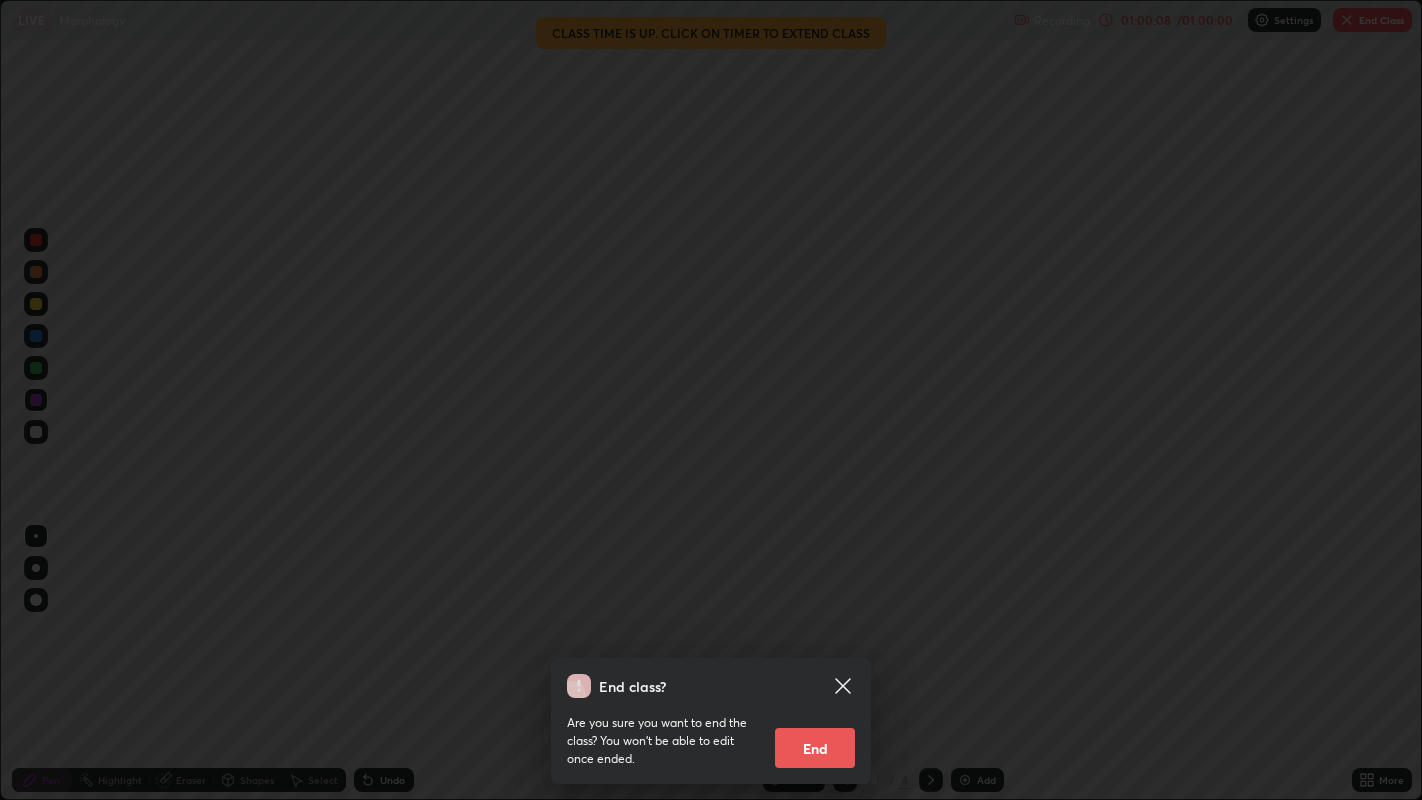 click on "End" at bounding box center [815, 748] 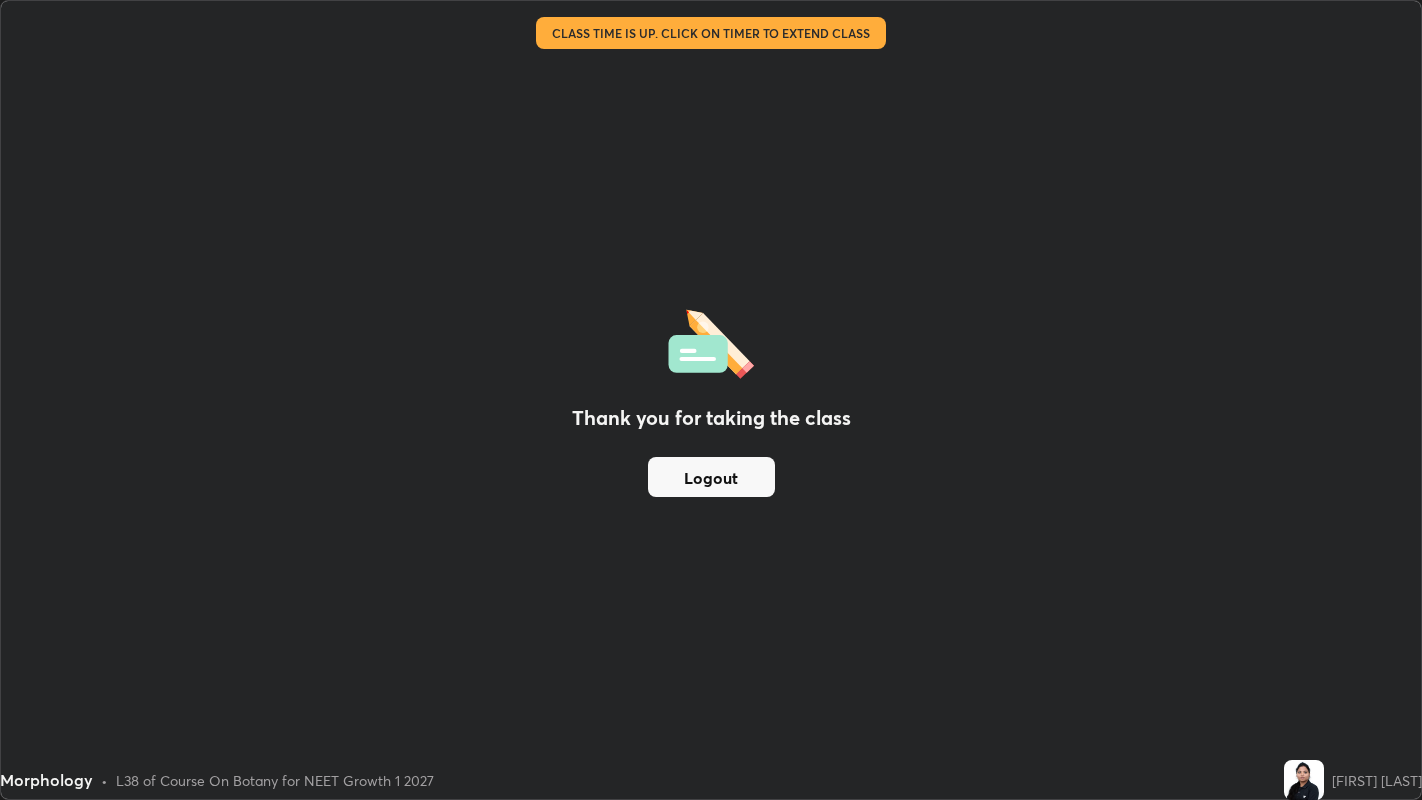 click on "Logout" at bounding box center [711, 477] 